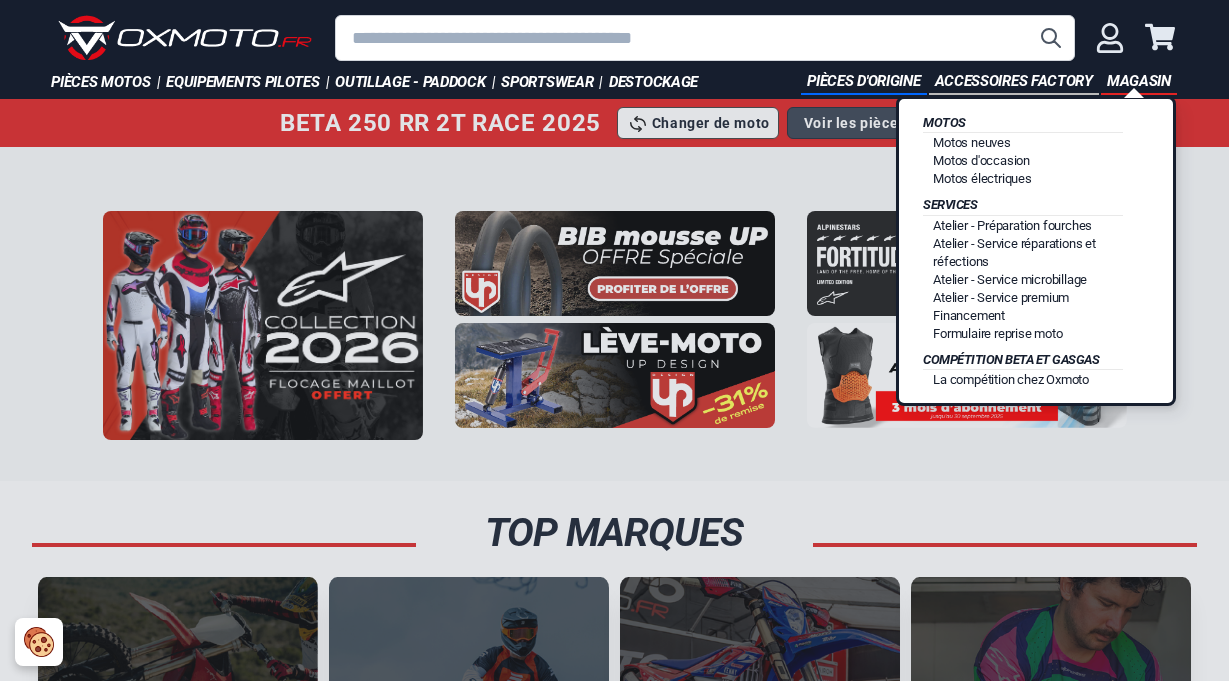 click on "Magasin" at bounding box center [1139, 82] 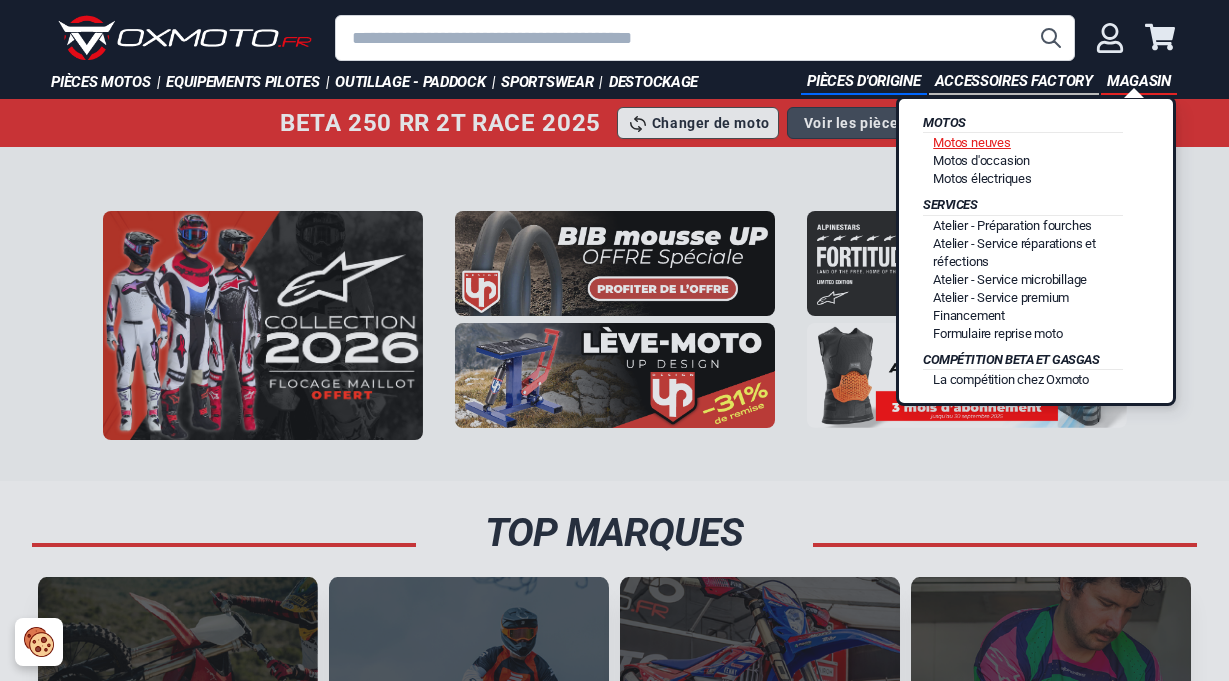 click on "Motos neuves" at bounding box center [972, 142] 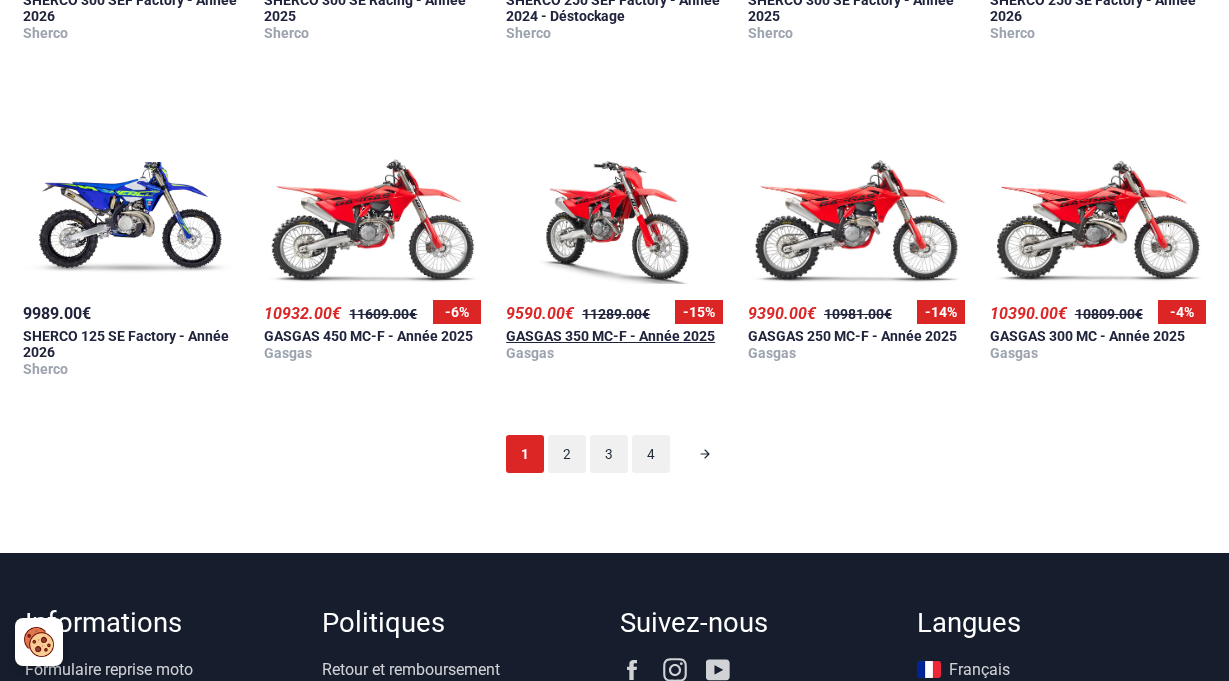 scroll, scrollTop: 1700, scrollLeft: 0, axis: vertical 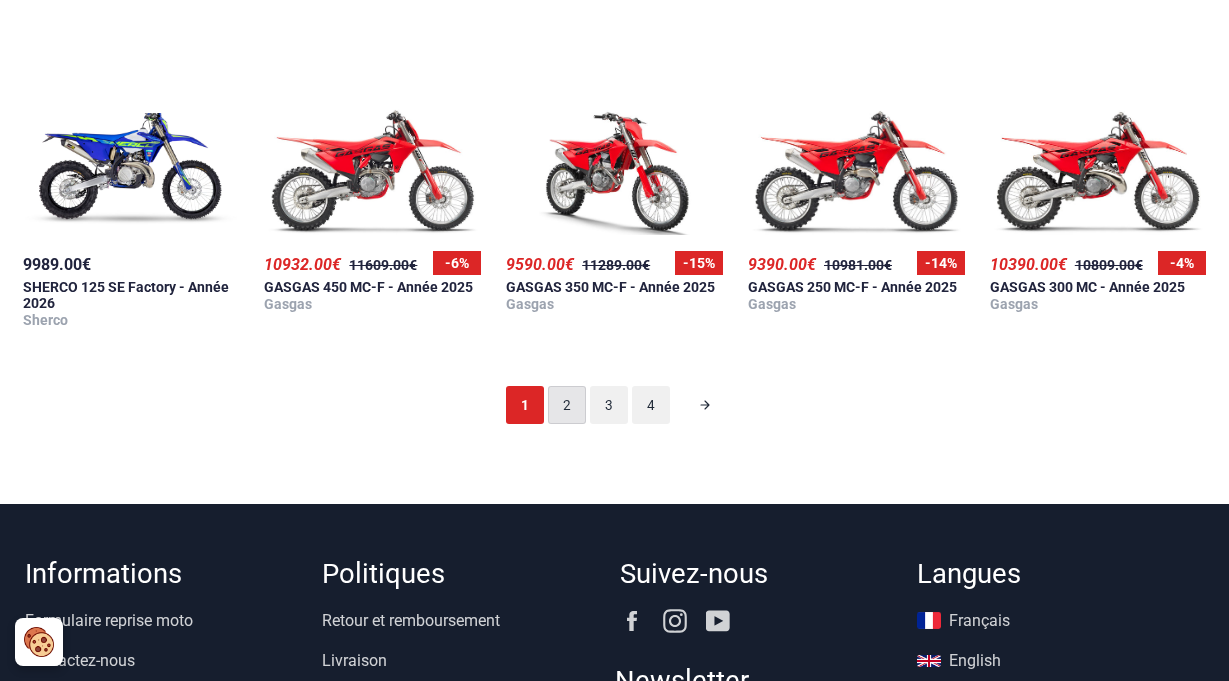 click on "2" at bounding box center (567, 405) 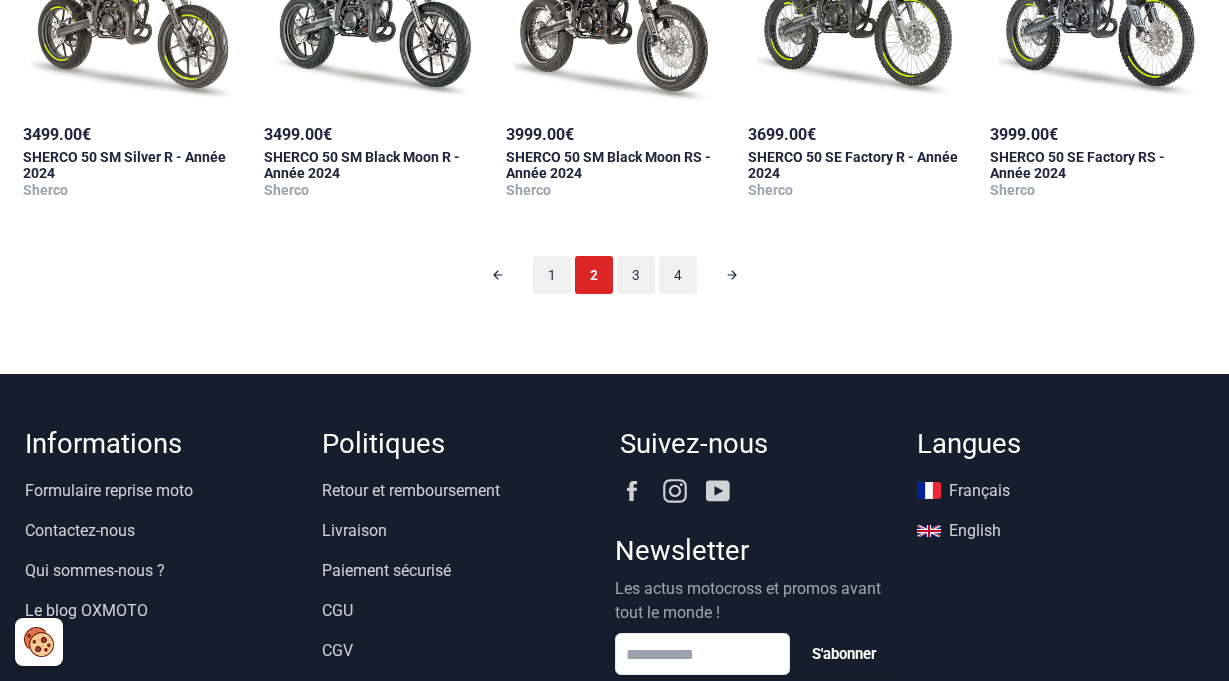scroll, scrollTop: 1599, scrollLeft: 0, axis: vertical 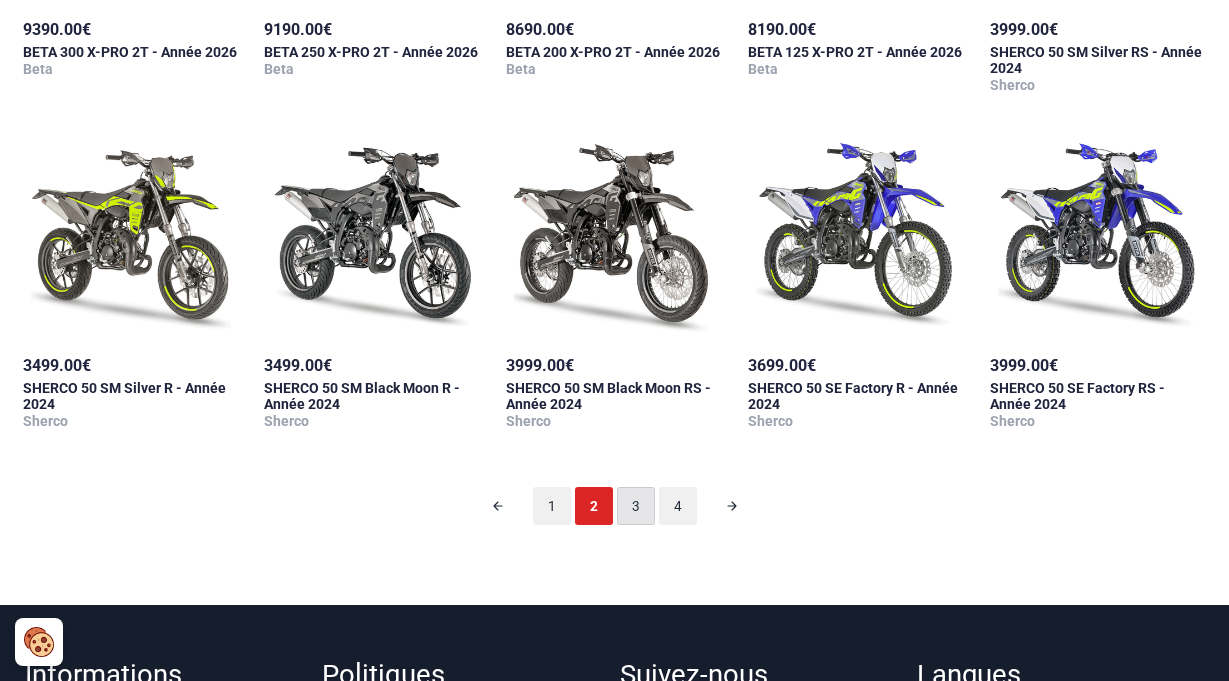 click on "3" at bounding box center [636, 506] 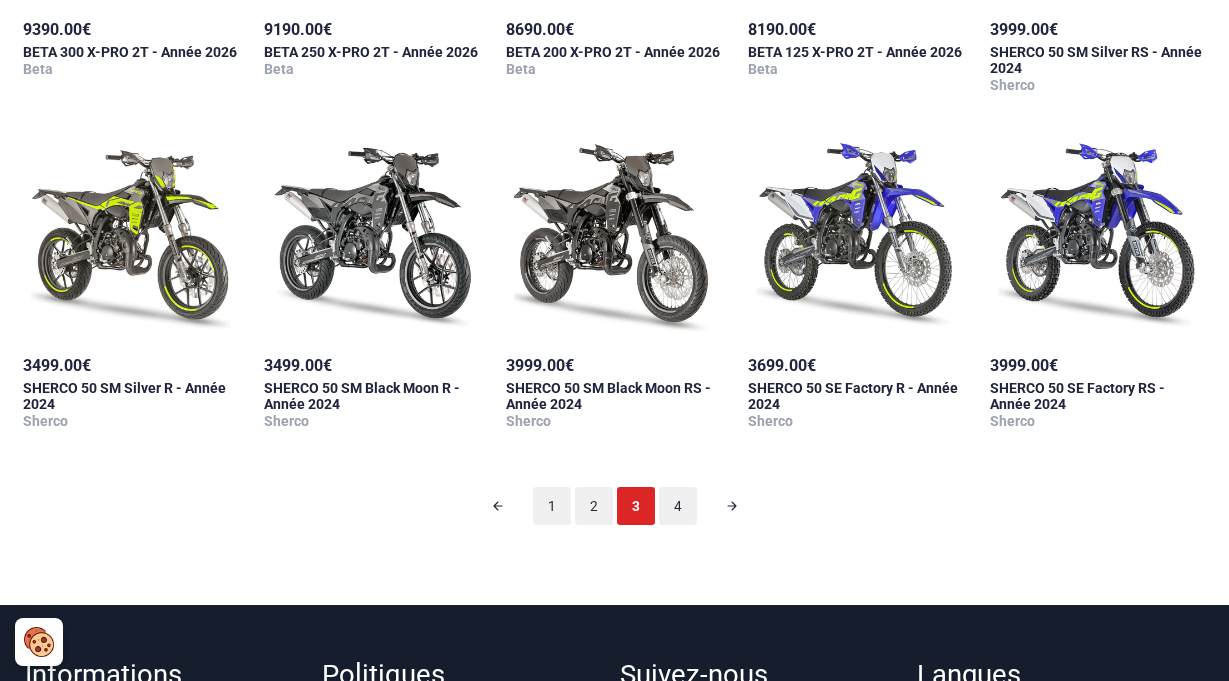 scroll, scrollTop: 99, scrollLeft: 0, axis: vertical 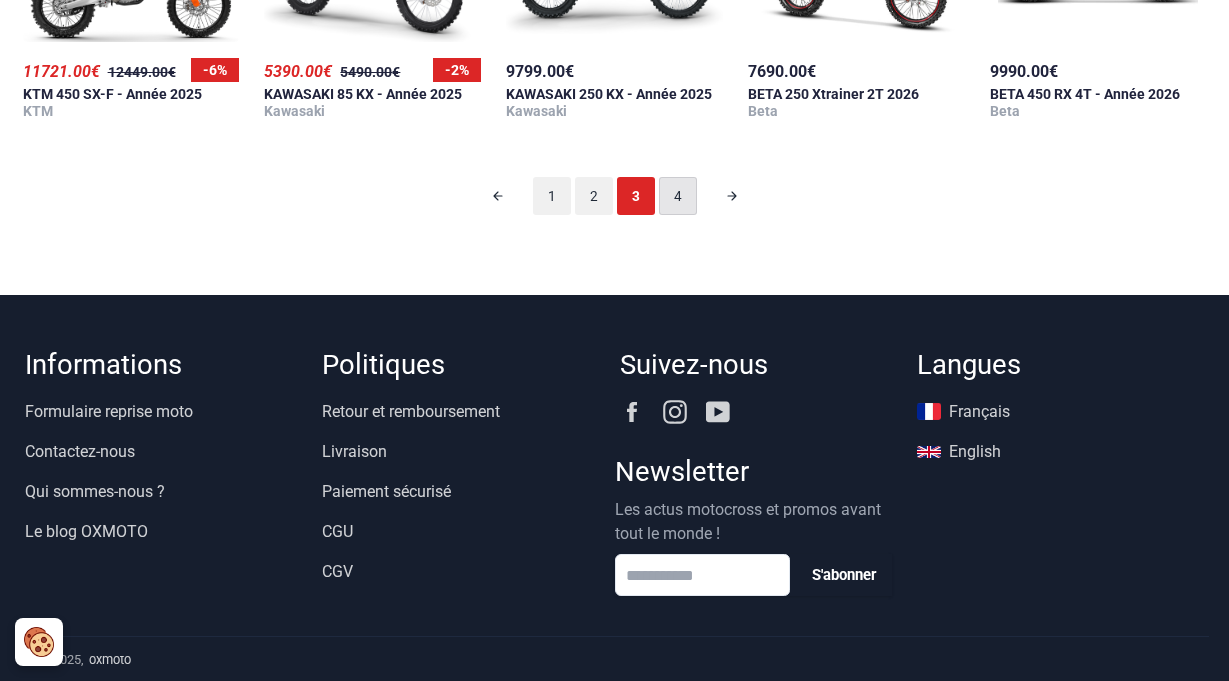 click on "4" at bounding box center (678, 196) 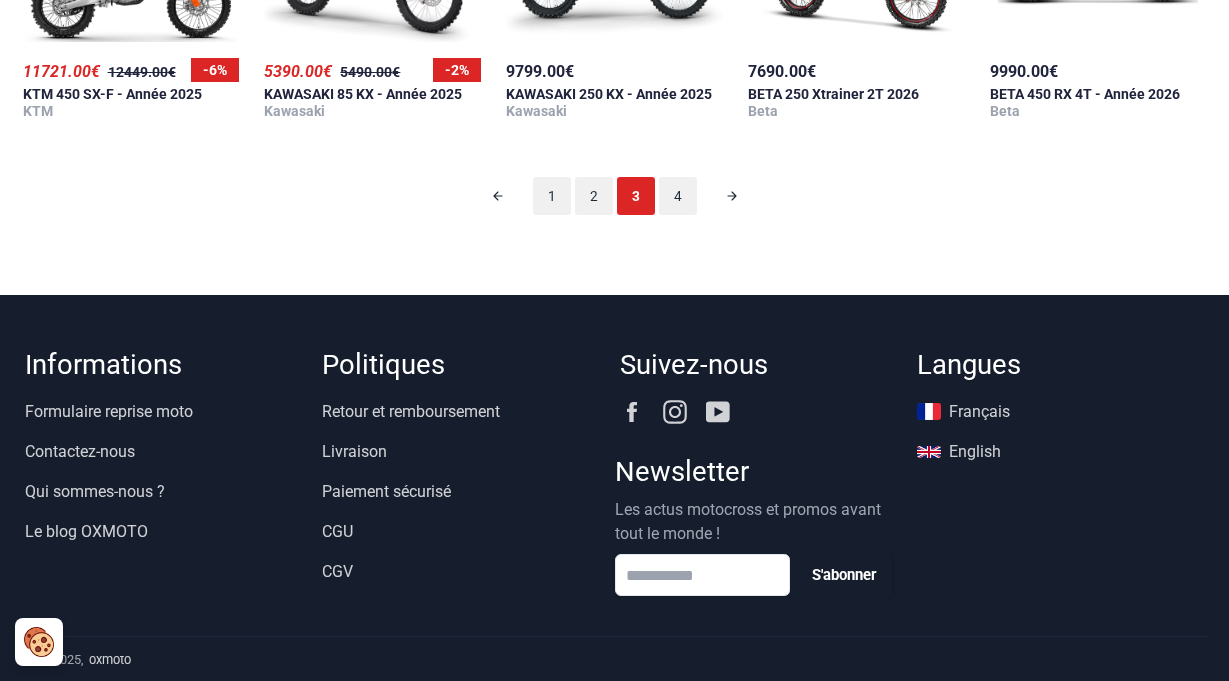 scroll, scrollTop: 99, scrollLeft: 0, axis: vertical 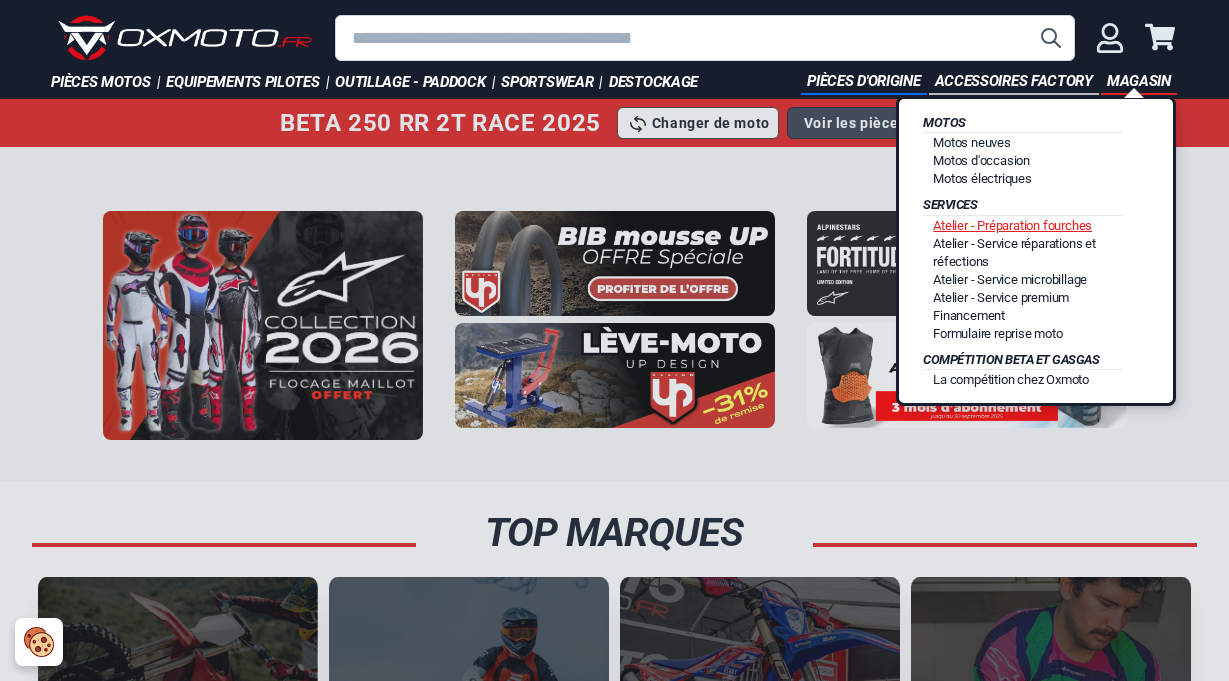 click on "Atelier - Préparation fourches" at bounding box center [1012, 225] 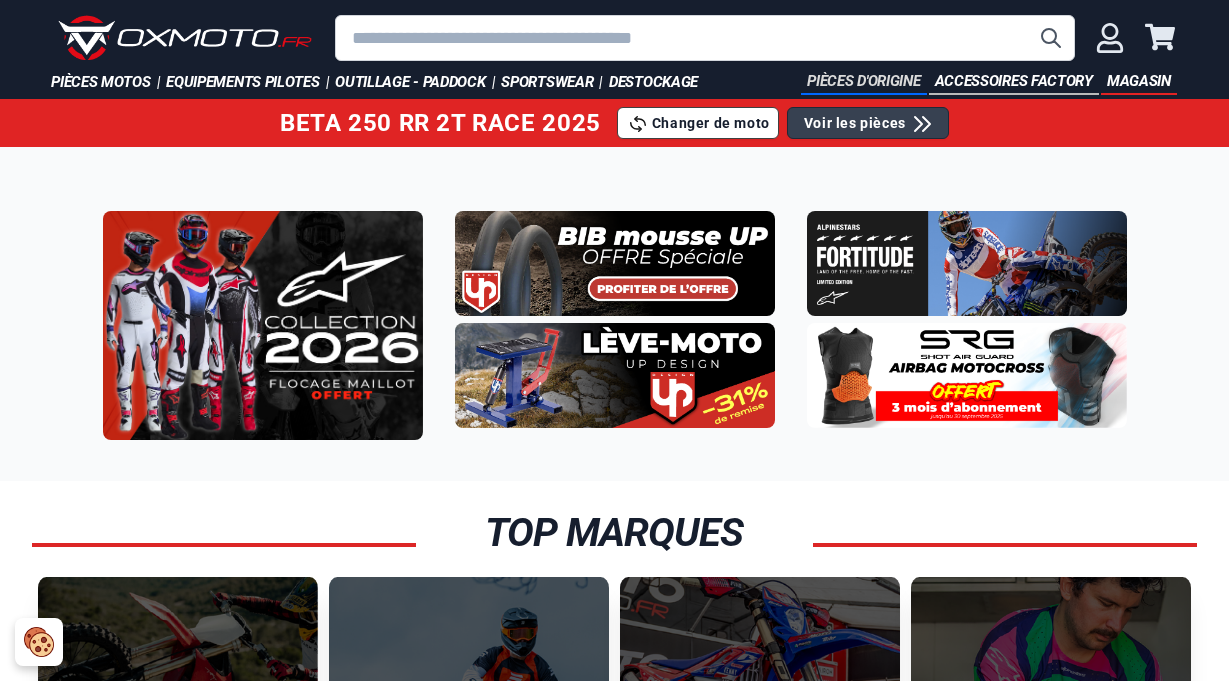 click on "Pièces d'origine" at bounding box center [863, 82] 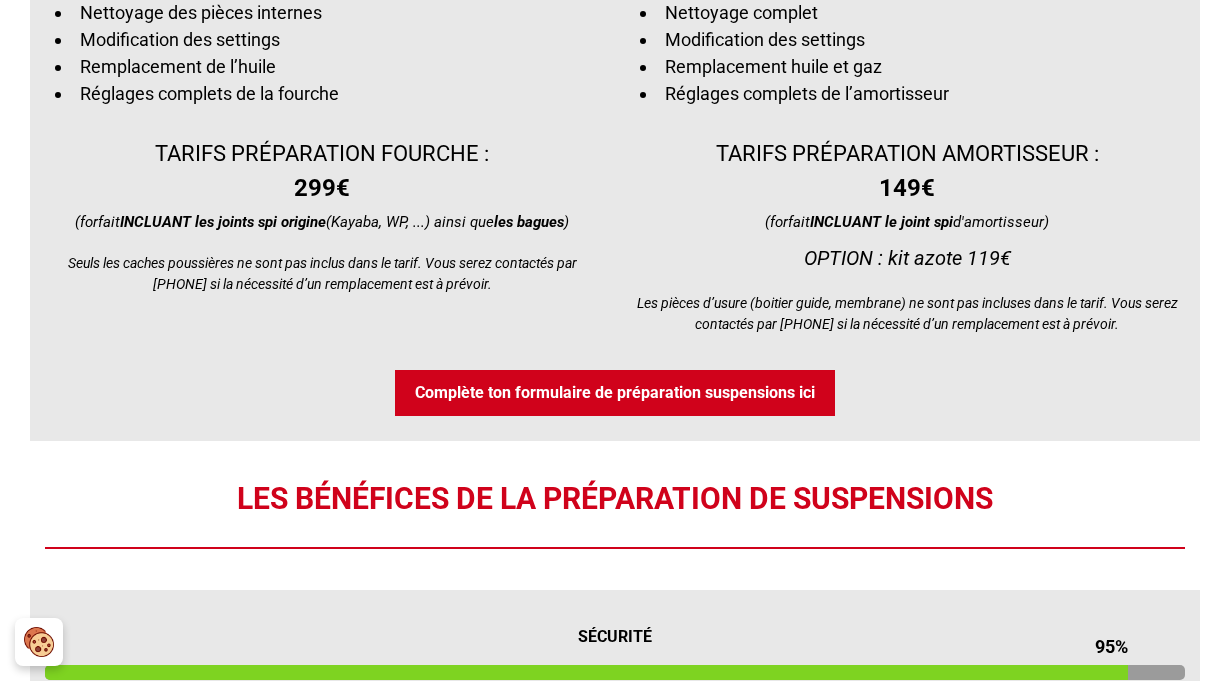 scroll, scrollTop: 1600, scrollLeft: 0, axis: vertical 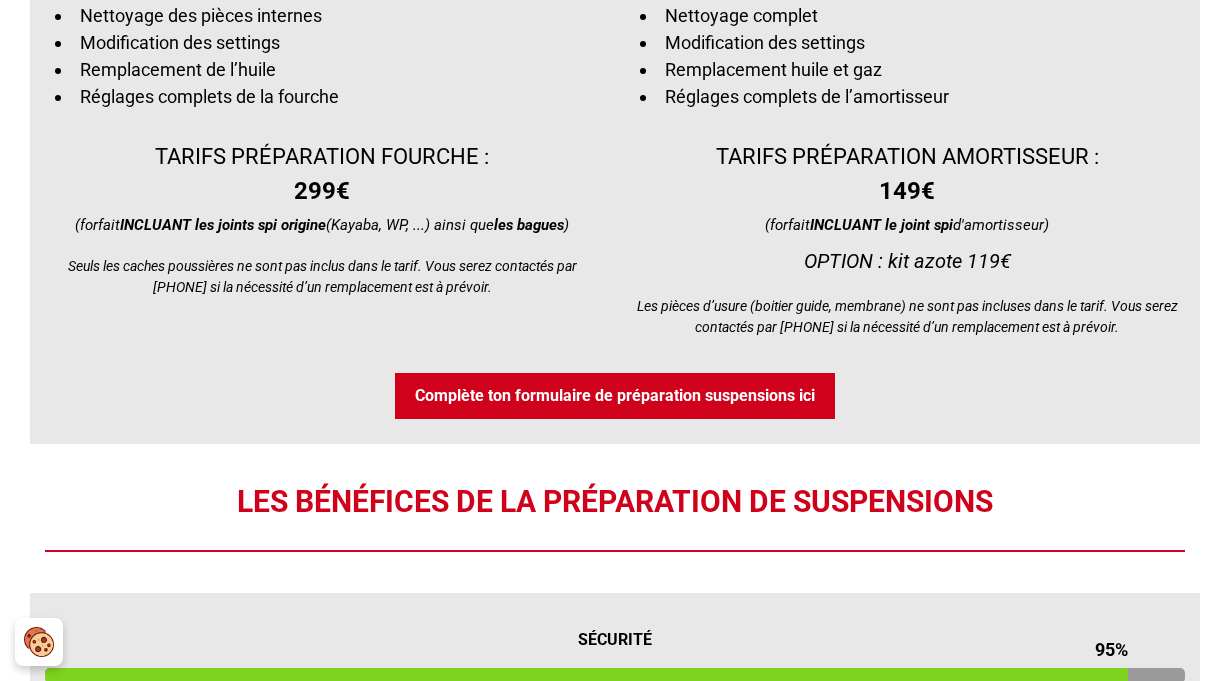 click on "Complète ton formulaire de préparation suspensions ici" at bounding box center (615, 395) 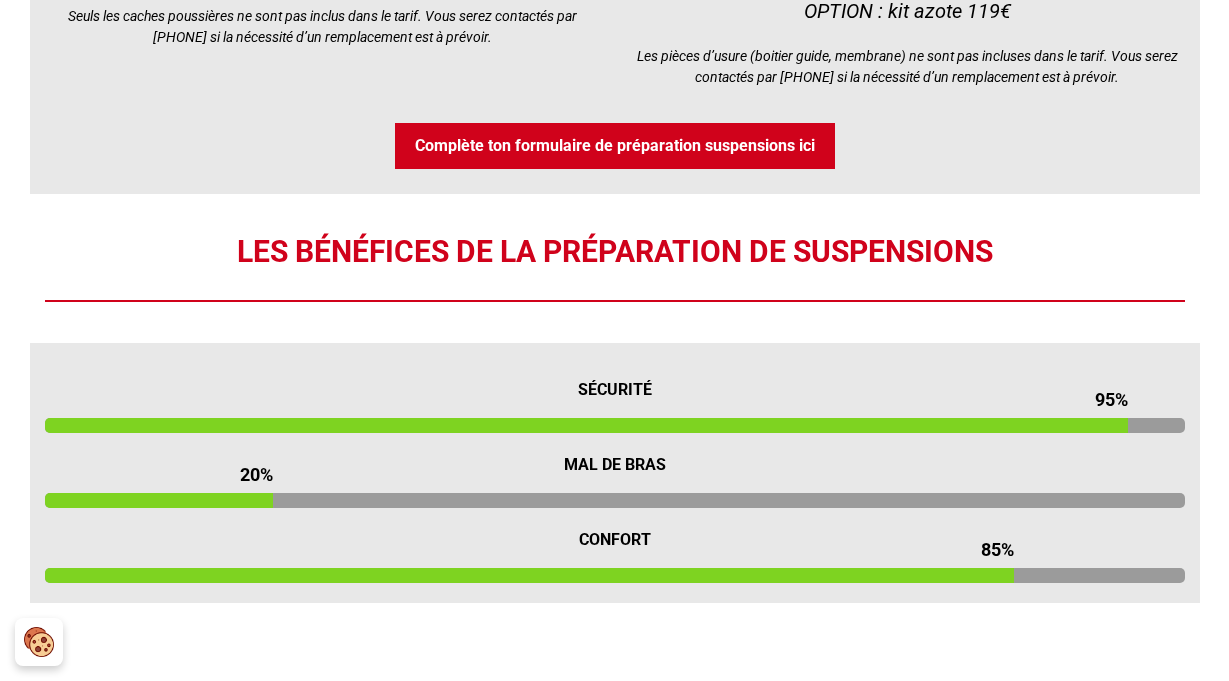 scroll, scrollTop: 1550, scrollLeft: 0, axis: vertical 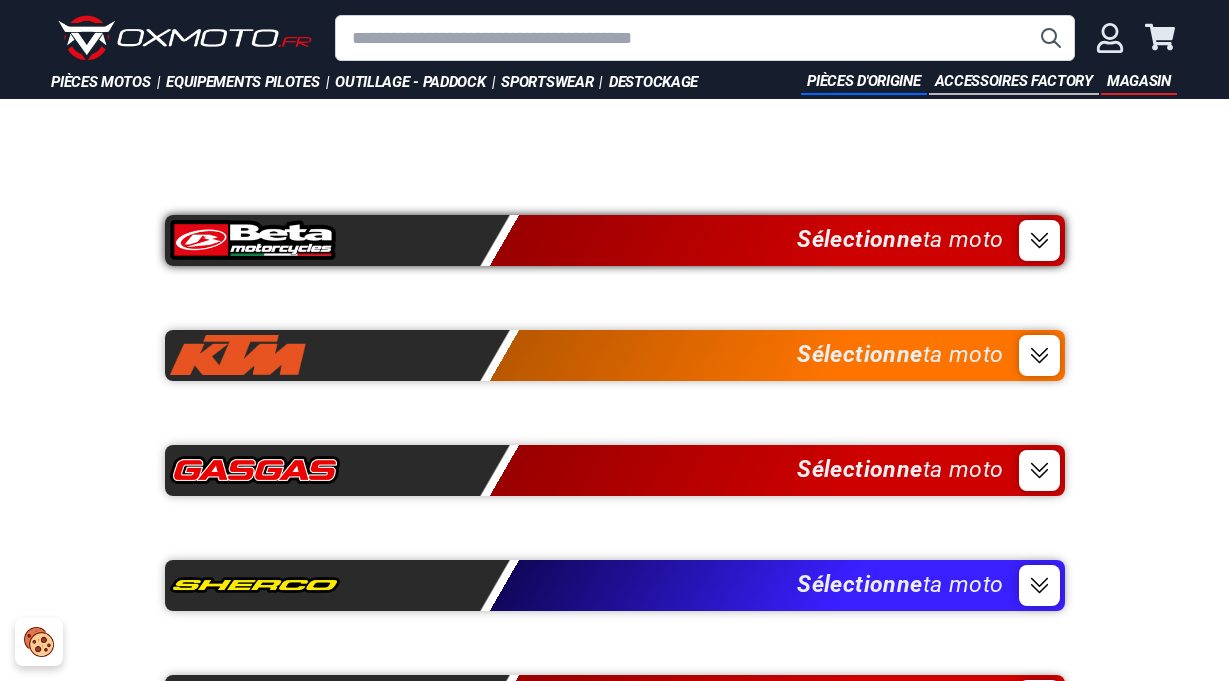 click 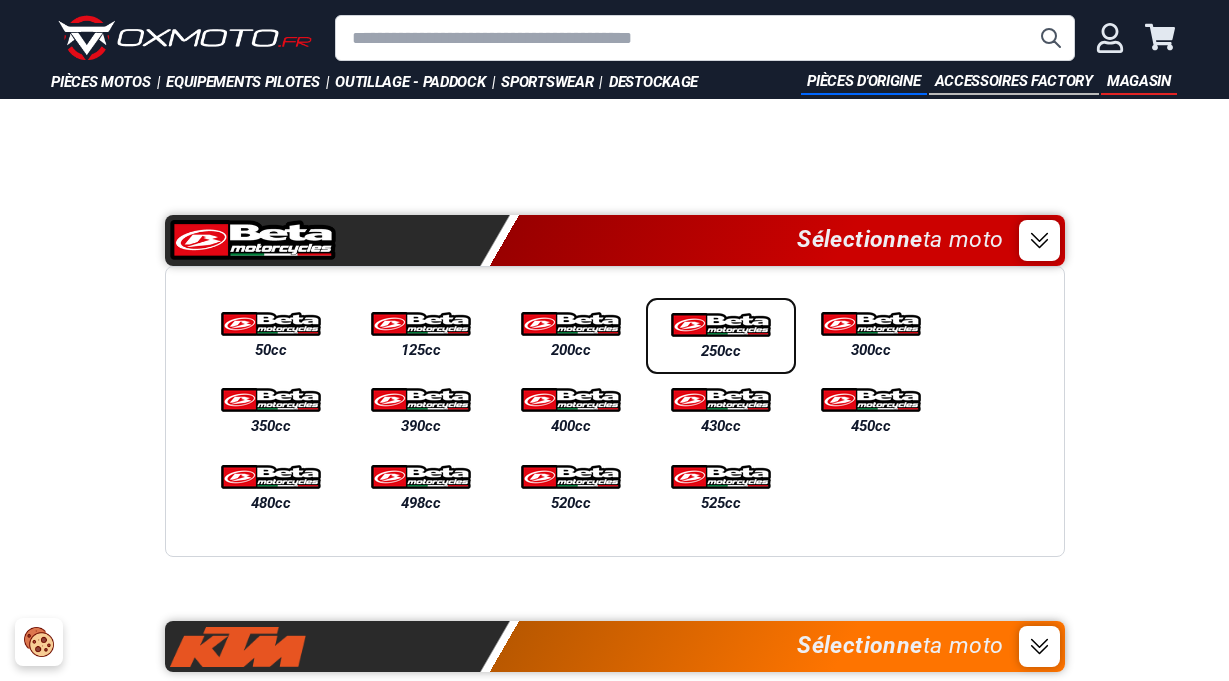 click at bounding box center (721, 325) 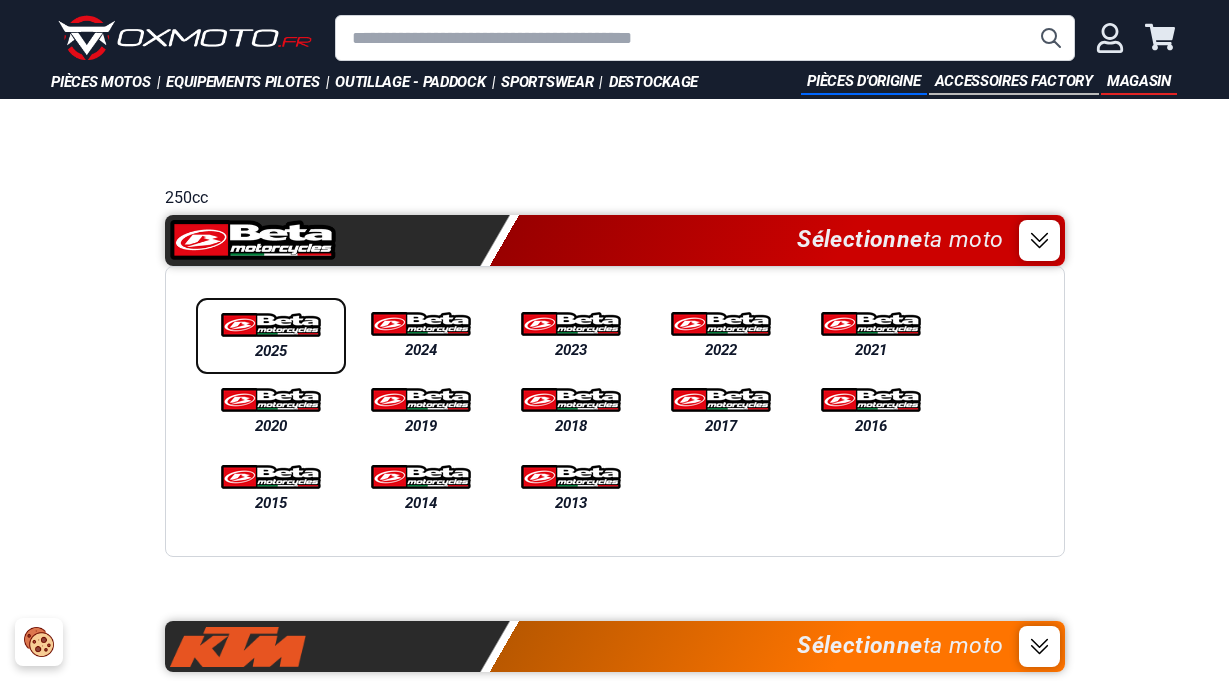 click at bounding box center (271, 325) 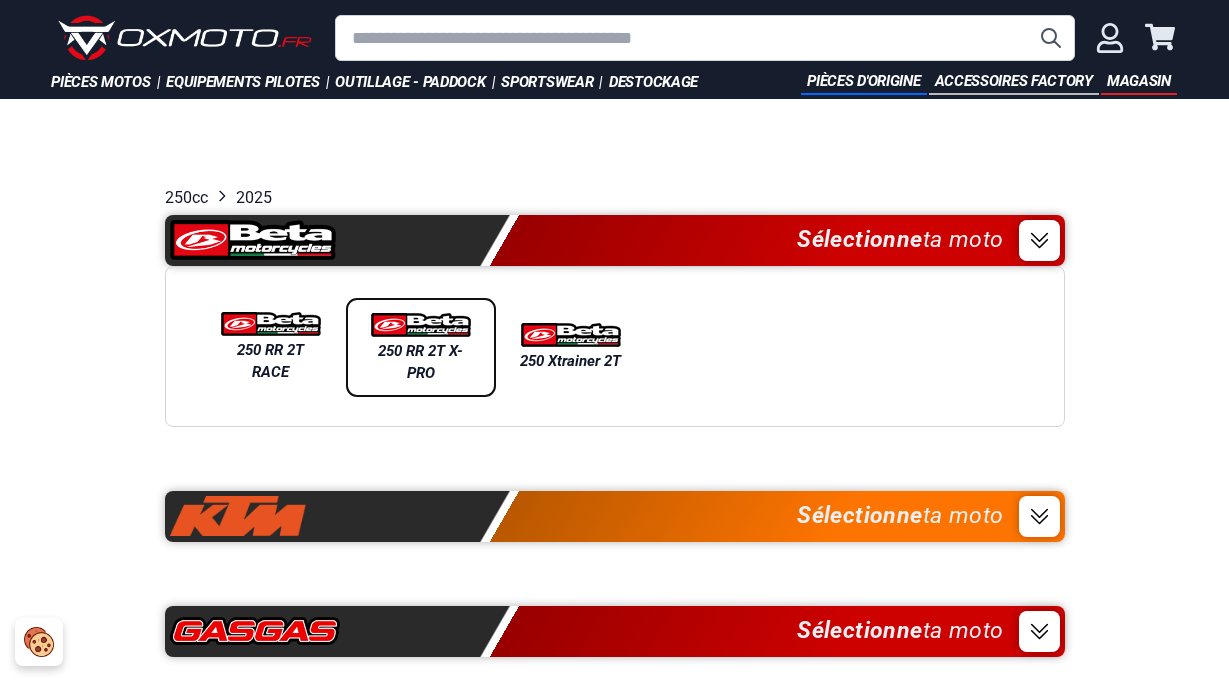 click at bounding box center [421, 325] 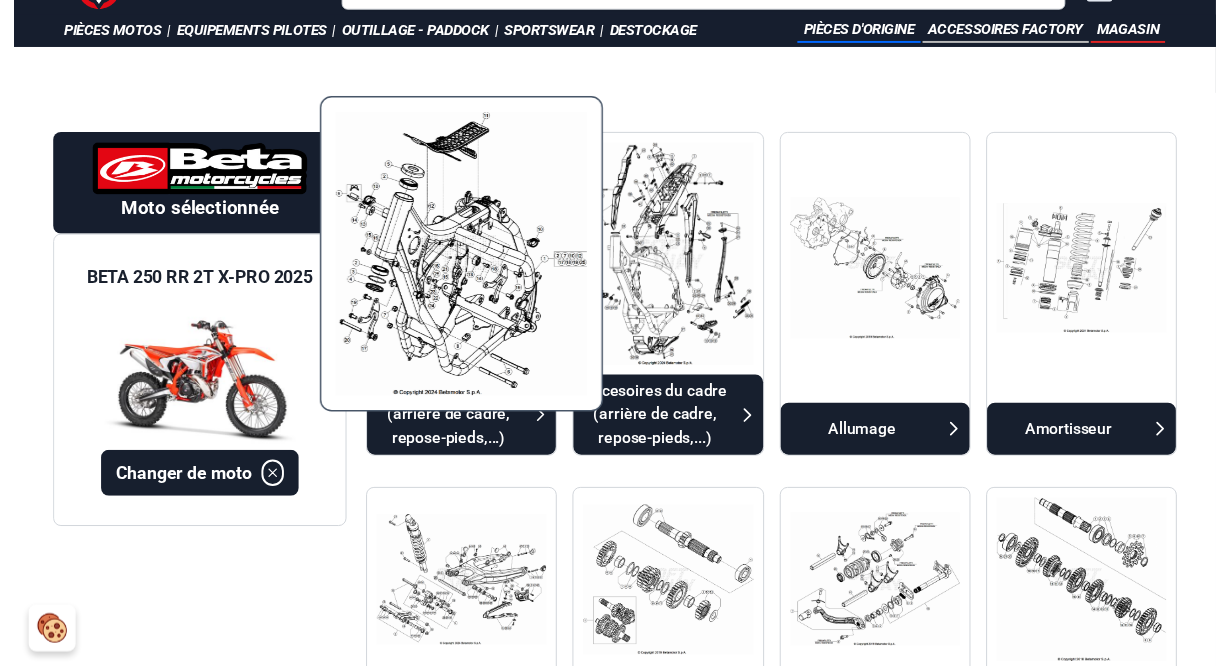 scroll, scrollTop: 0, scrollLeft: 0, axis: both 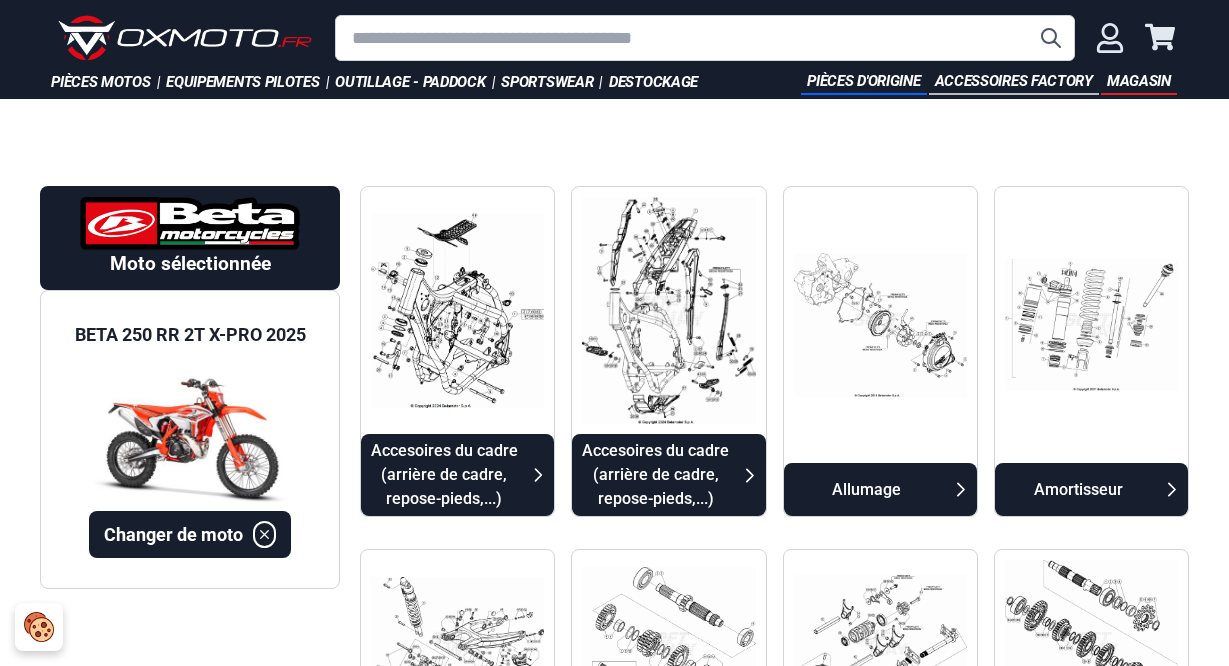 click at bounding box center [1091, 325] 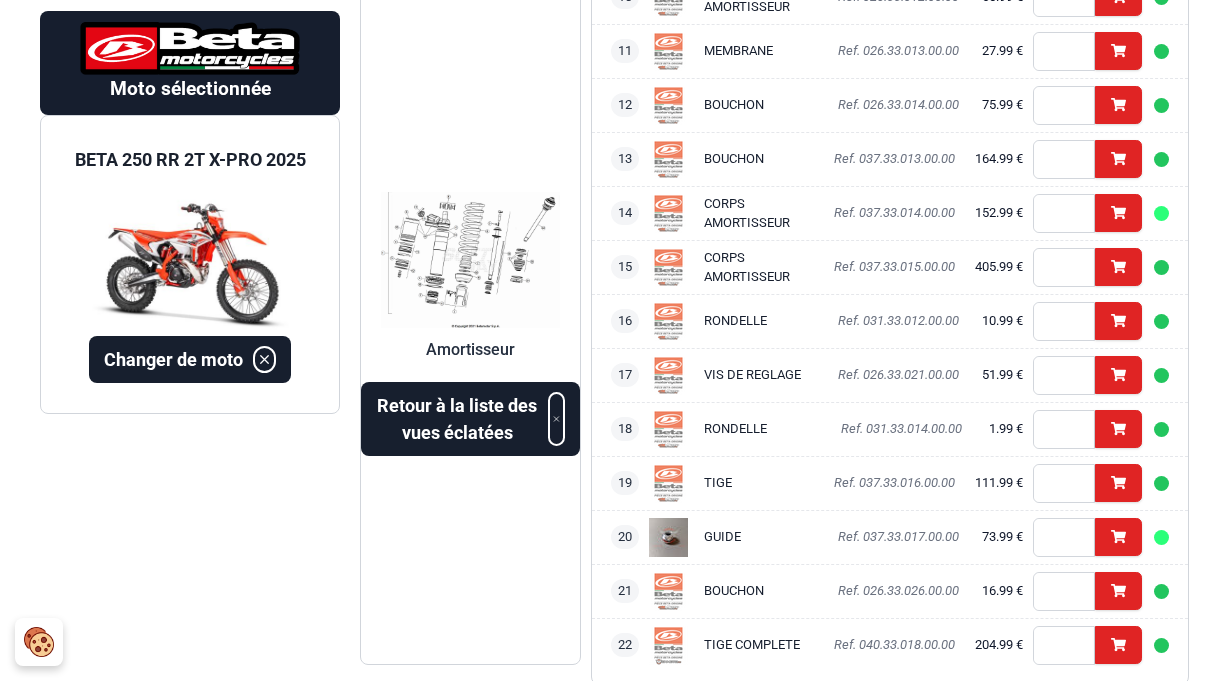 scroll, scrollTop: 700, scrollLeft: 0, axis: vertical 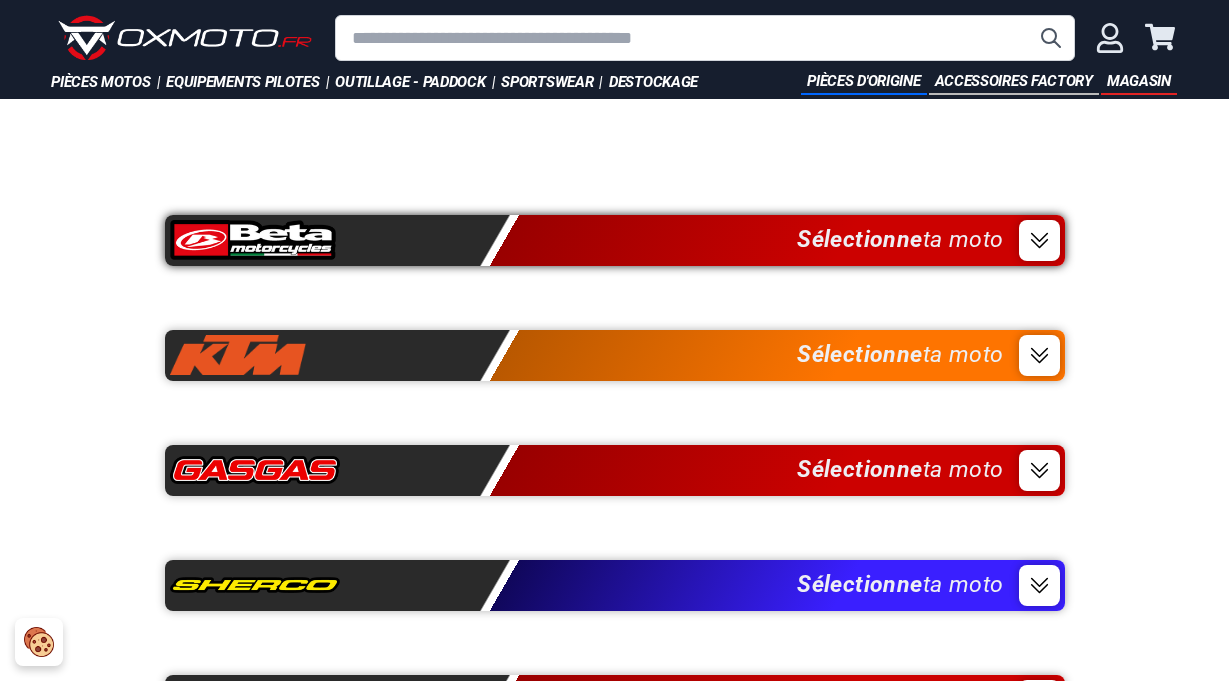 click 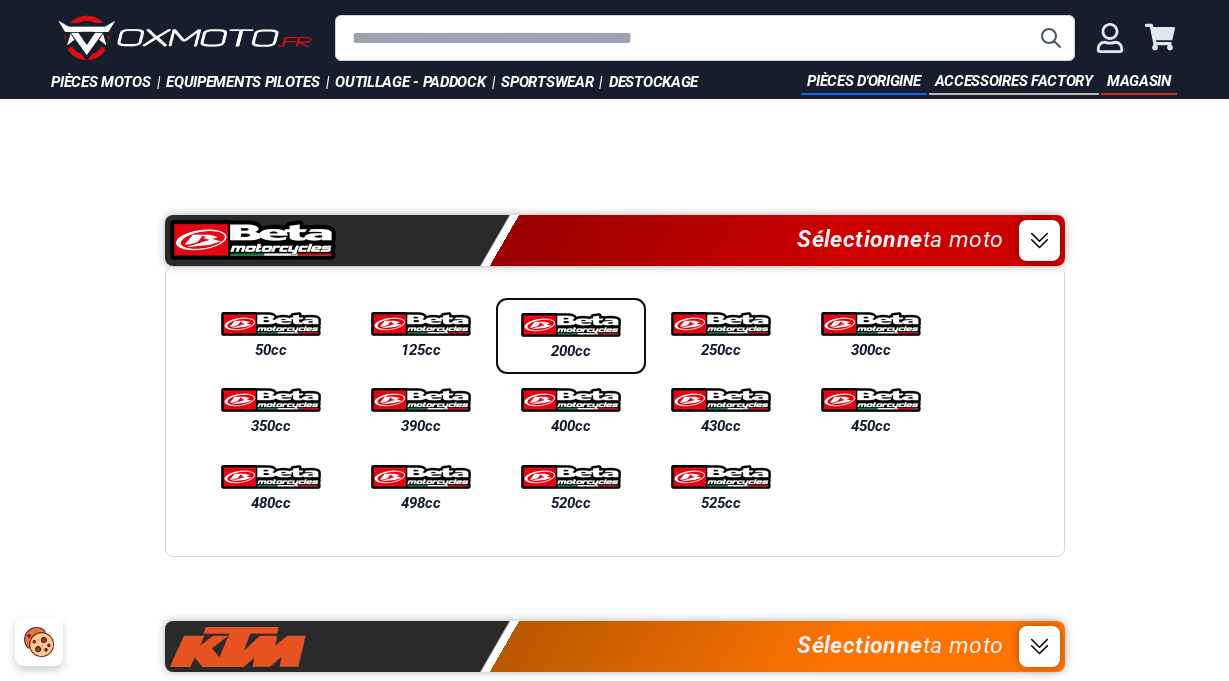 click at bounding box center (571, 325) 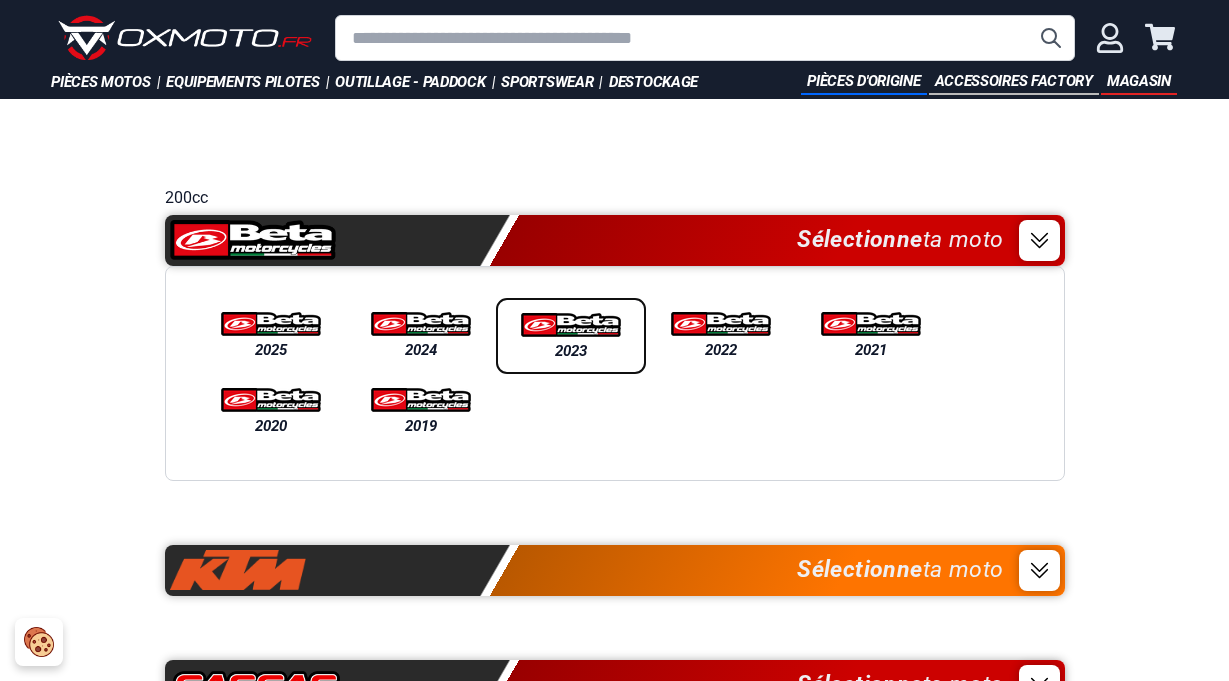 click at bounding box center [571, 325] 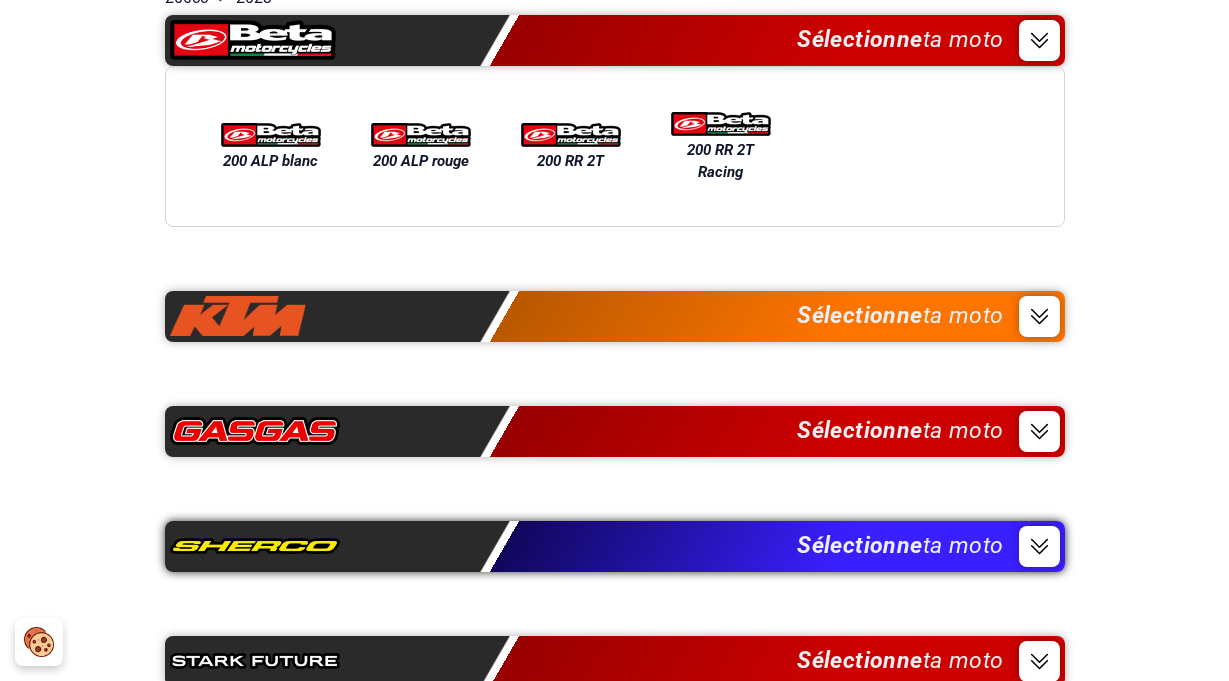 scroll, scrollTop: 400, scrollLeft: 0, axis: vertical 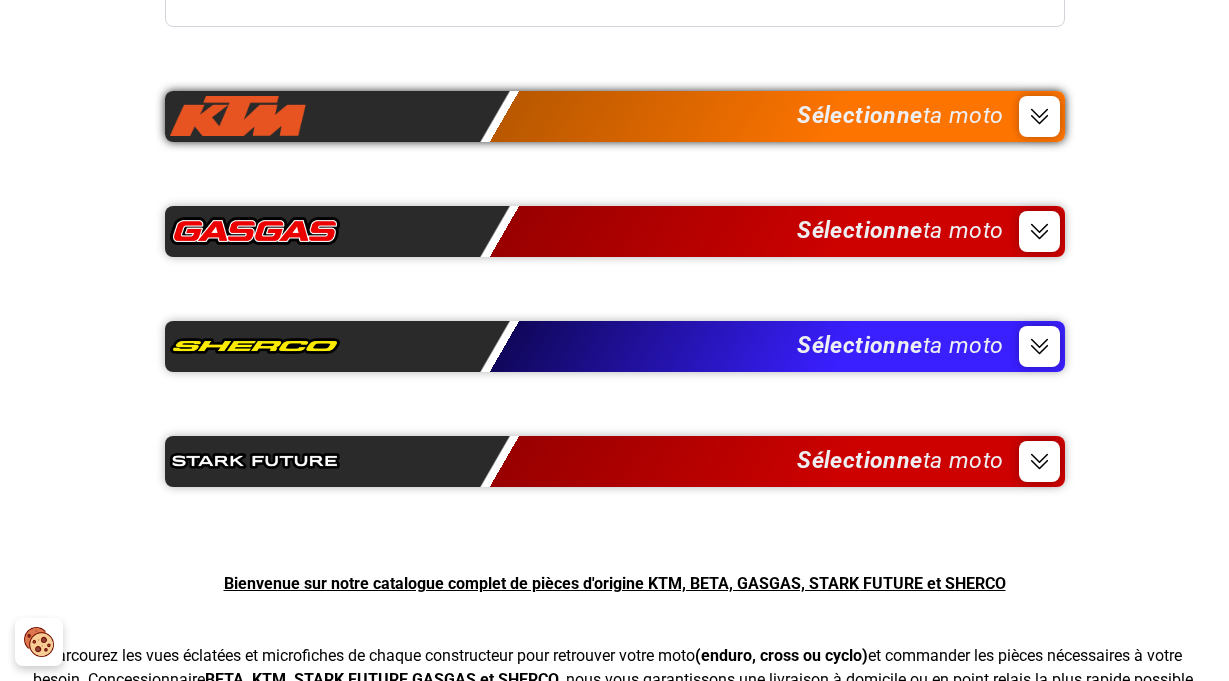 click 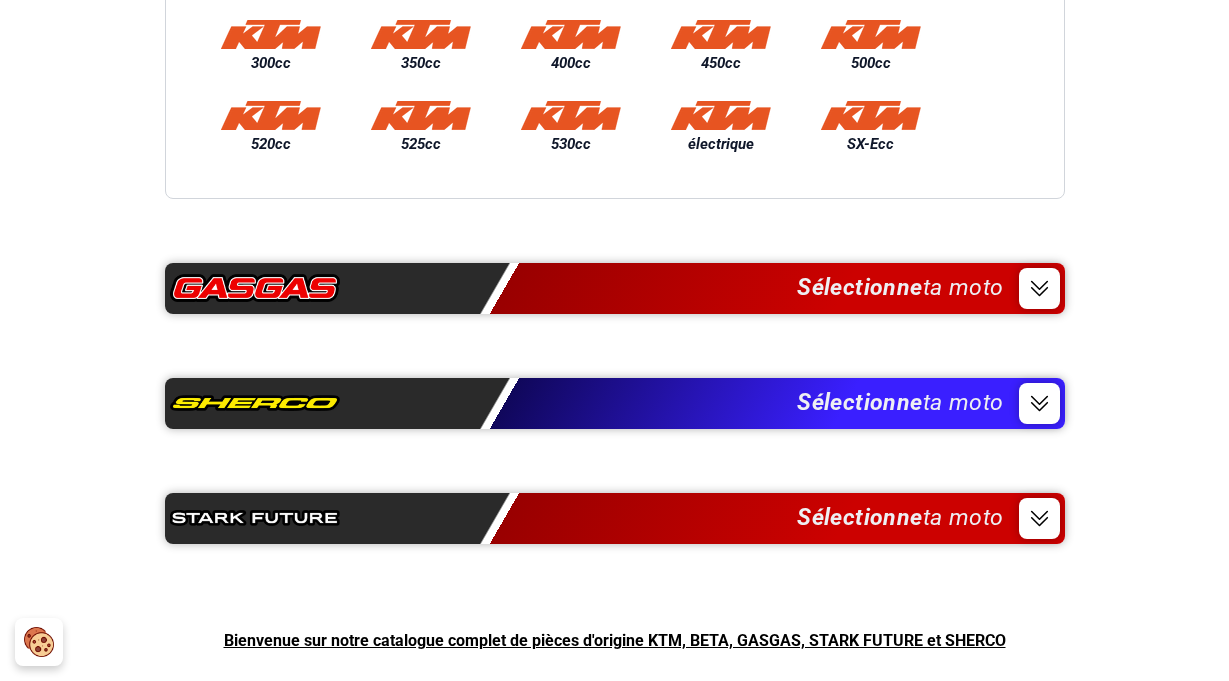scroll, scrollTop: 600, scrollLeft: 0, axis: vertical 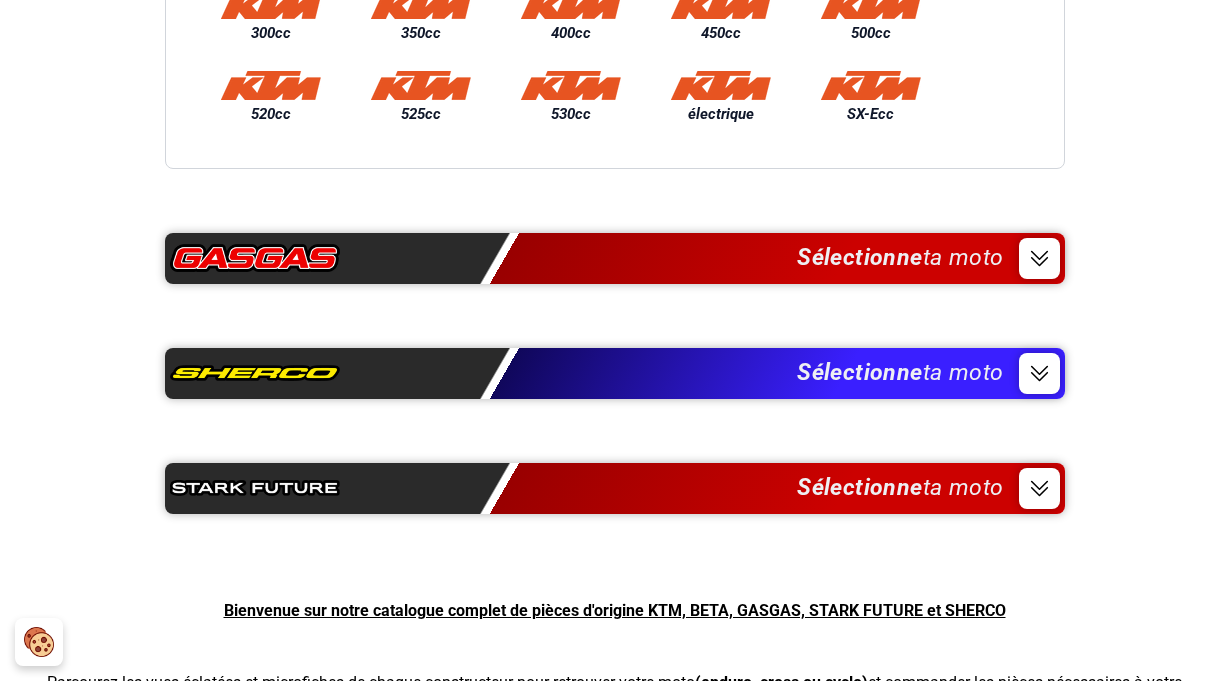 click 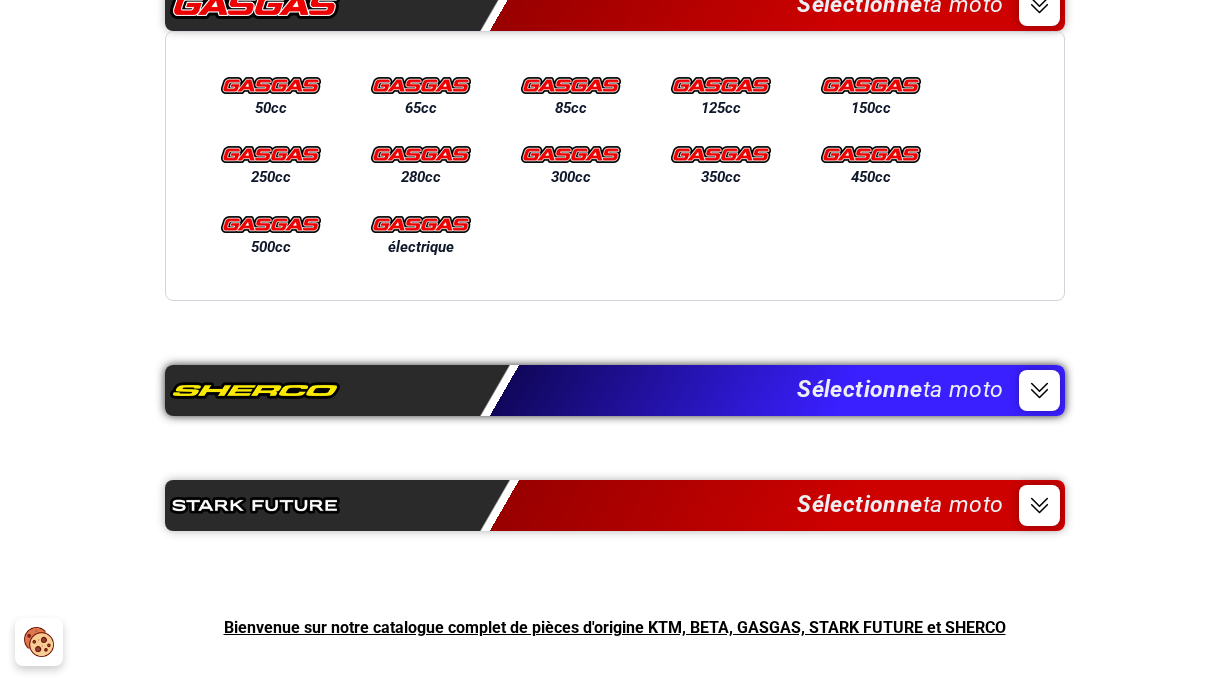 scroll, scrollTop: 300, scrollLeft: 0, axis: vertical 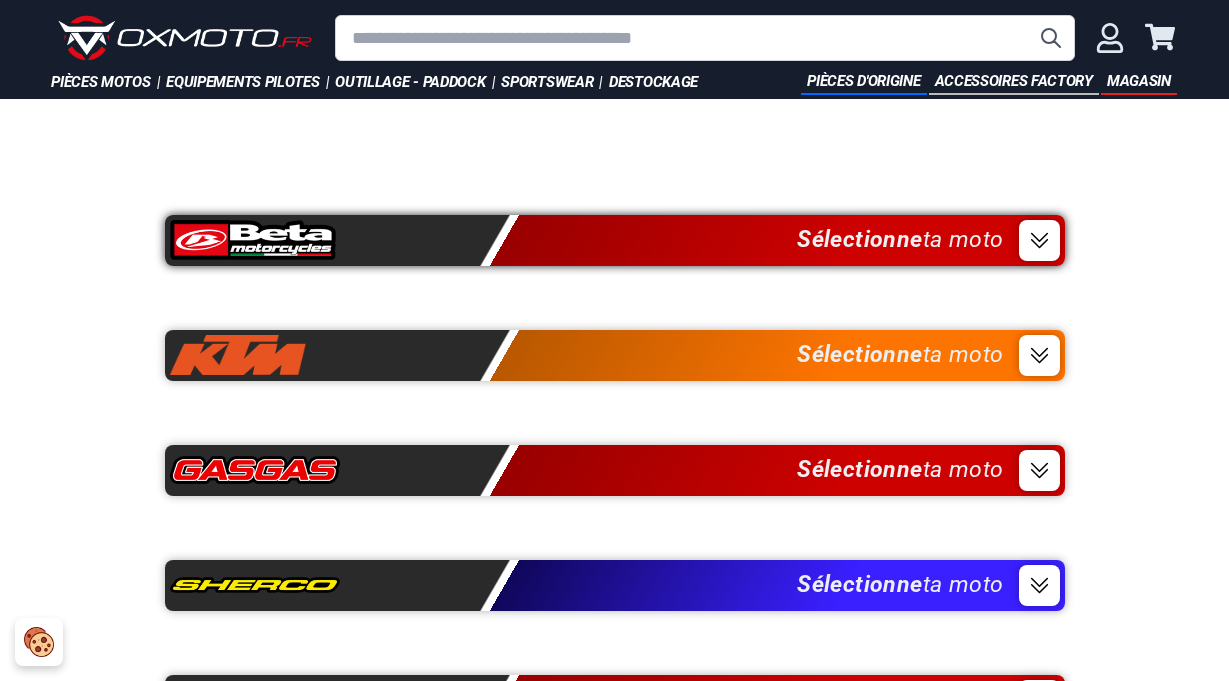 click 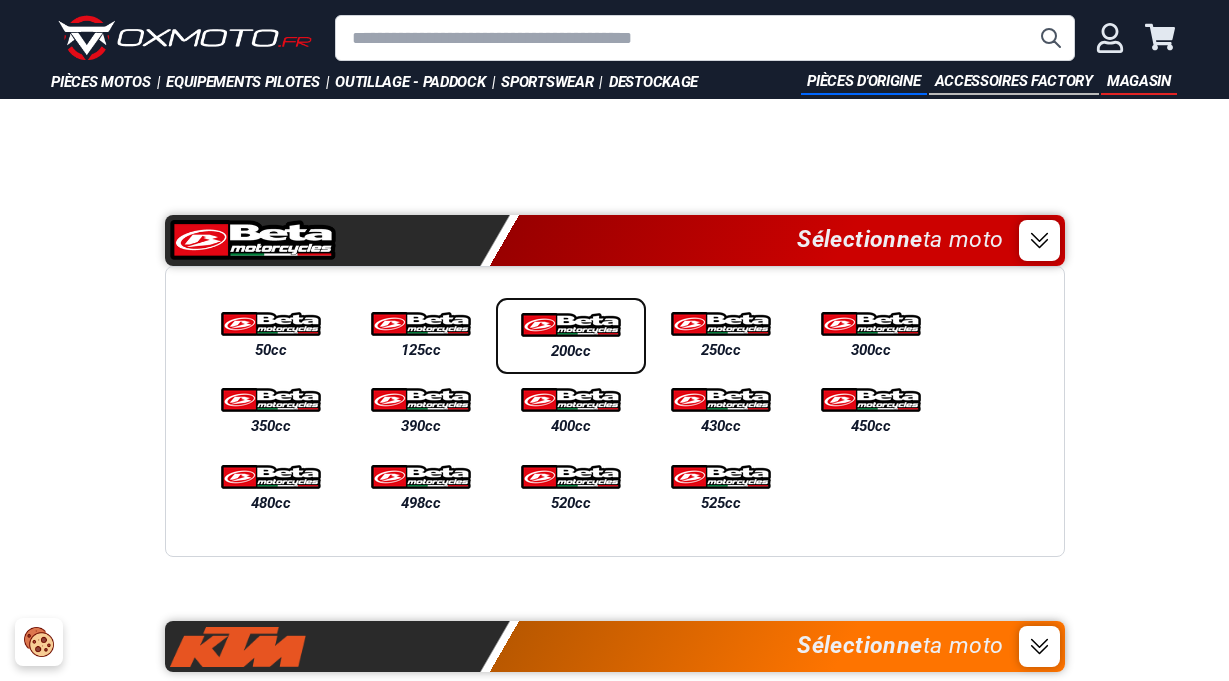 click at bounding box center [571, 325] 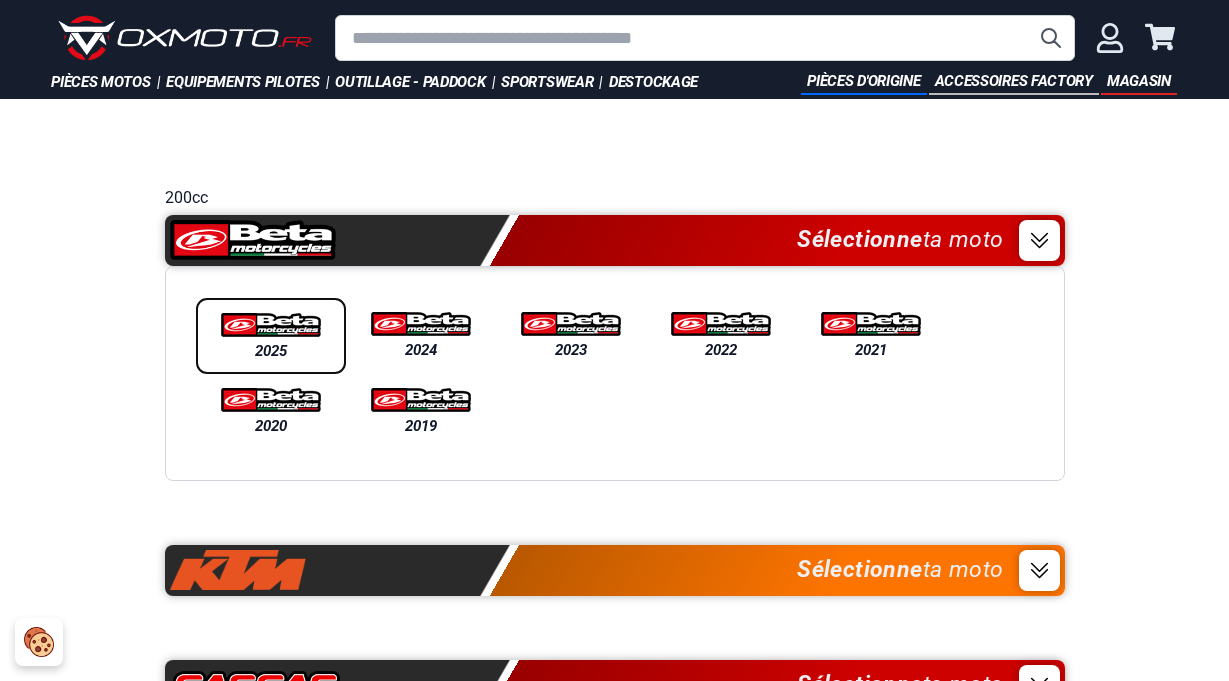 click at bounding box center [271, 325] 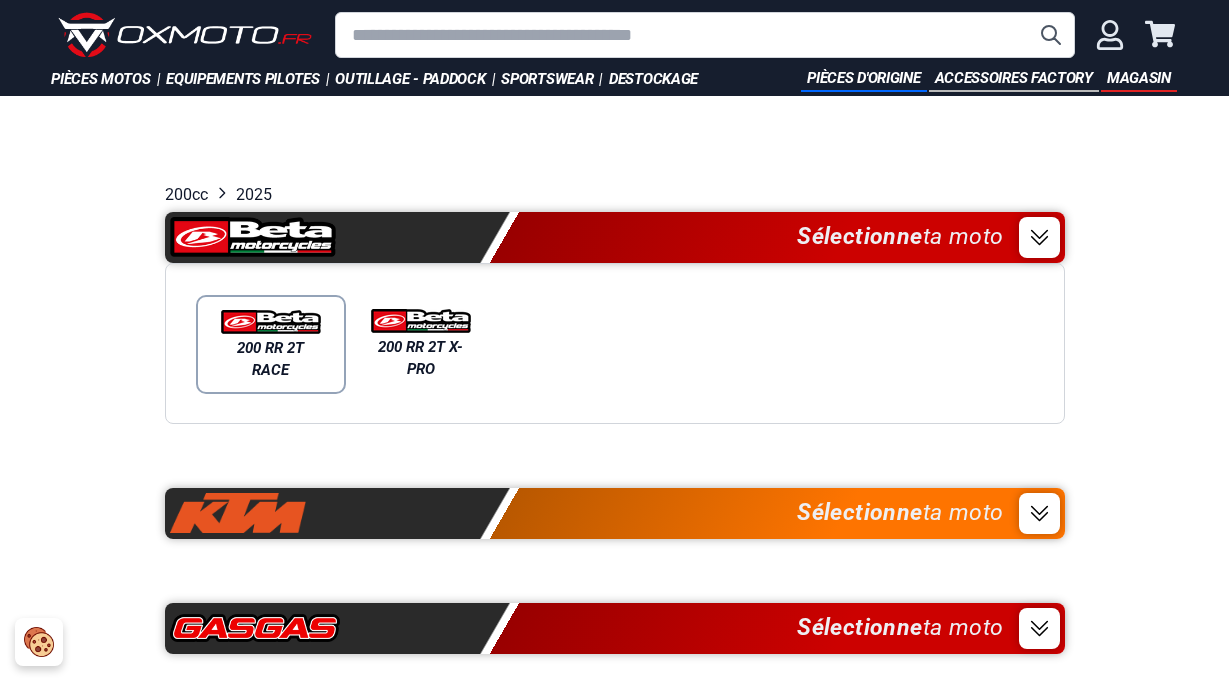 scroll, scrollTop: 0, scrollLeft: 0, axis: both 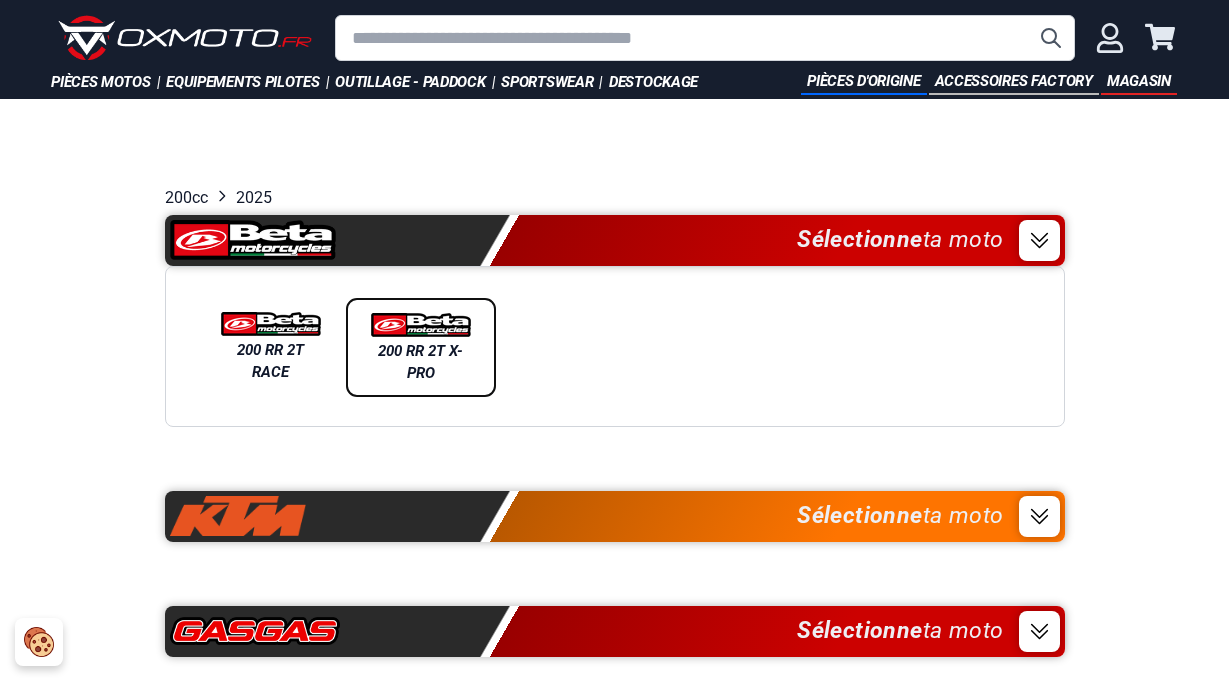 click at bounding box center (421, 325) 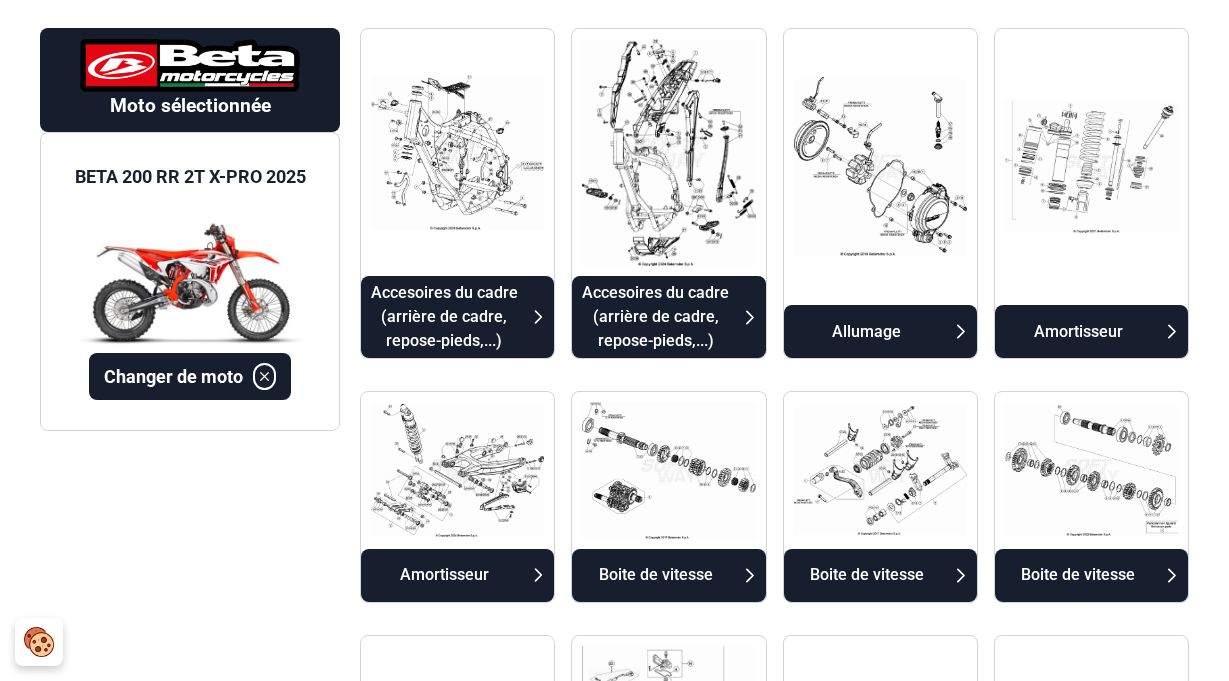 scroll, scrollTop: 200, scrollLeft: 0, axis: vertical 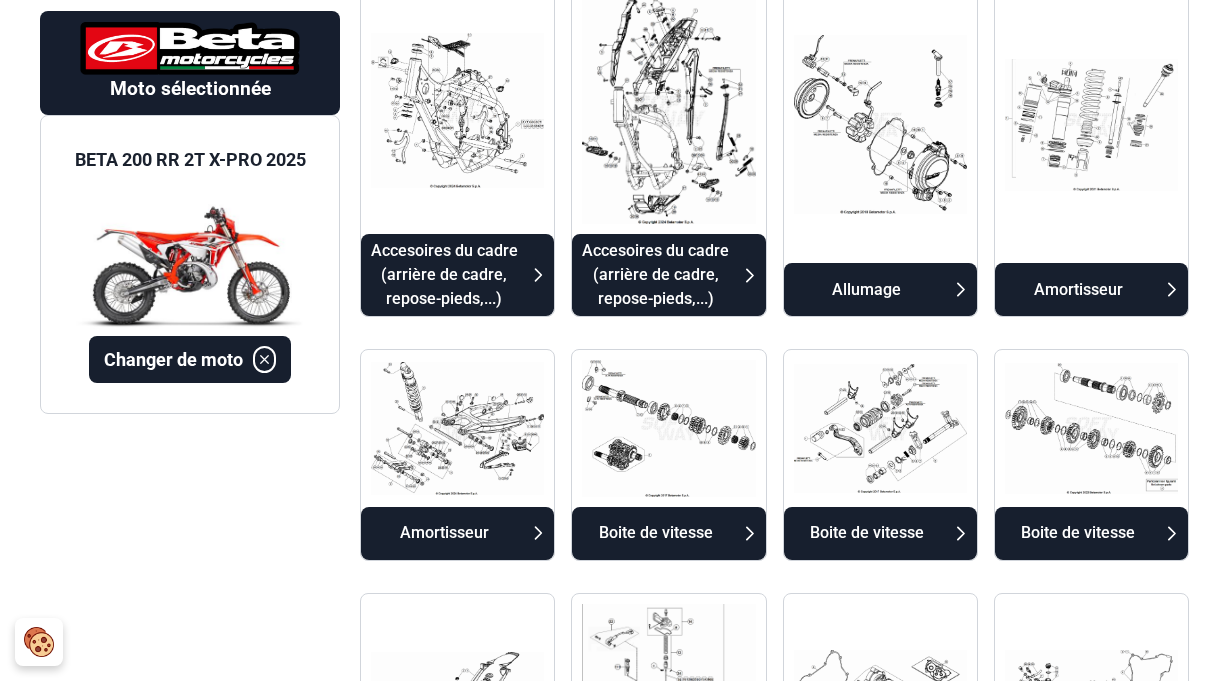 click on "Amortisseur" at bounding box center (1078, 290) 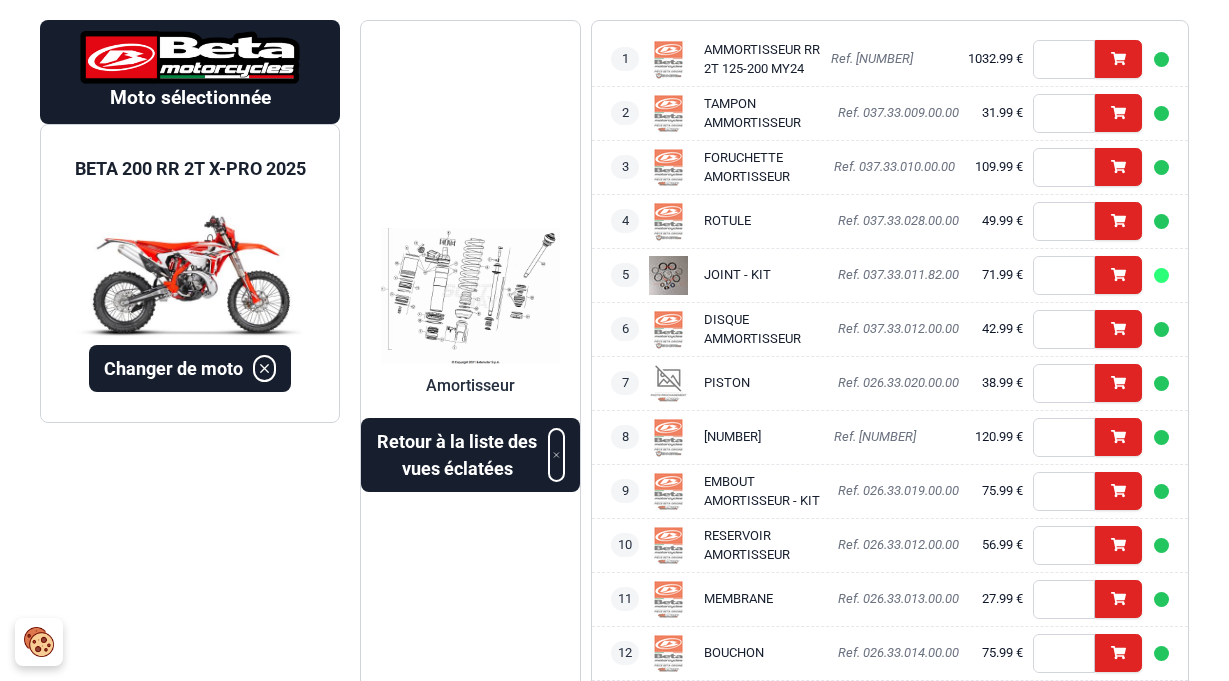 click at bounding box center [470, 296] 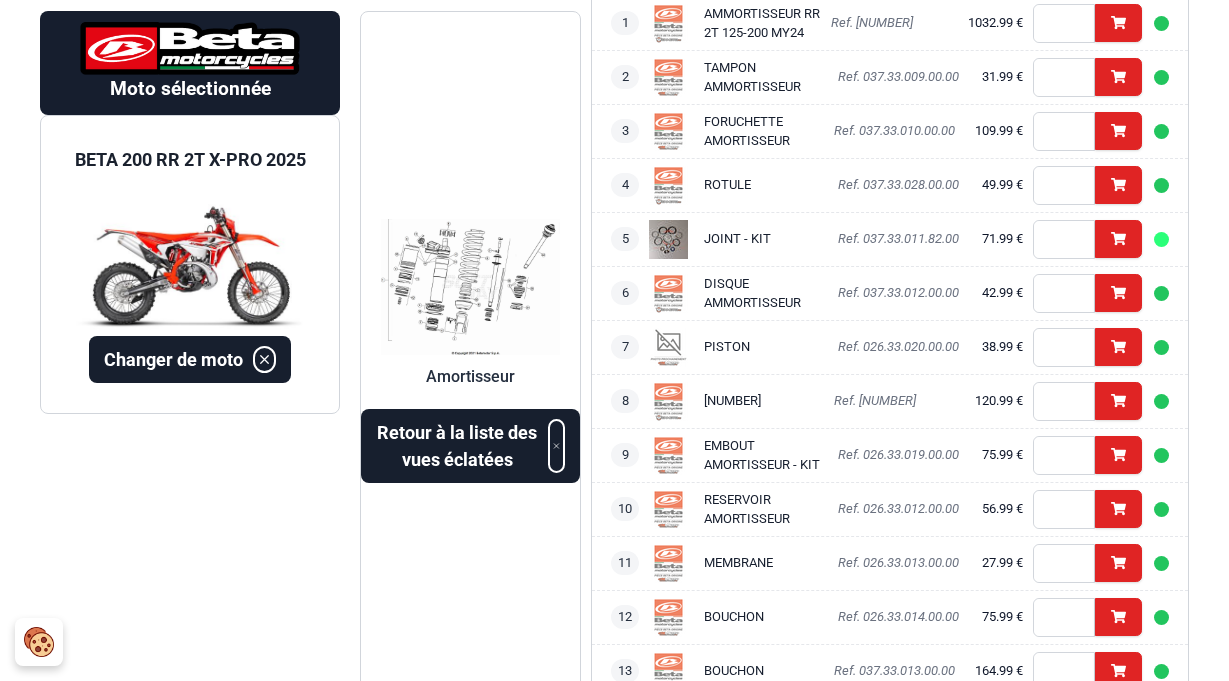 scroll, scrollTop: 166, scrollLeft: 0, axis: vertical 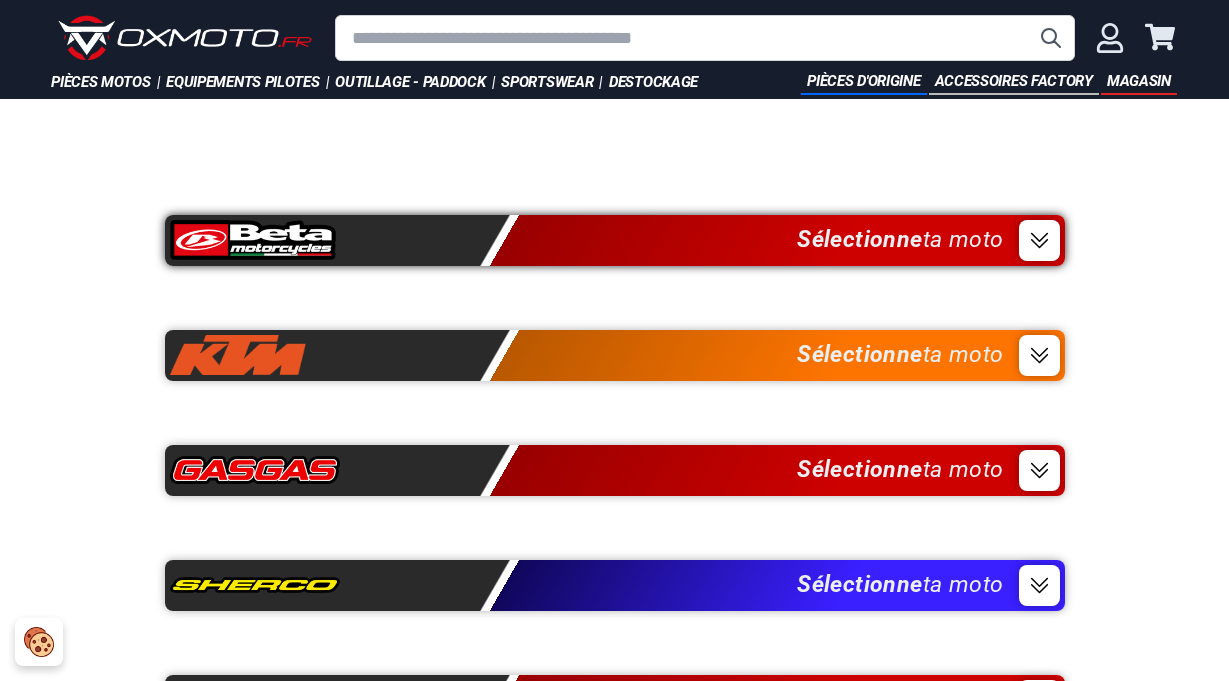 click on "Sélectionne  ta moto" at bounding box center [900, 240] 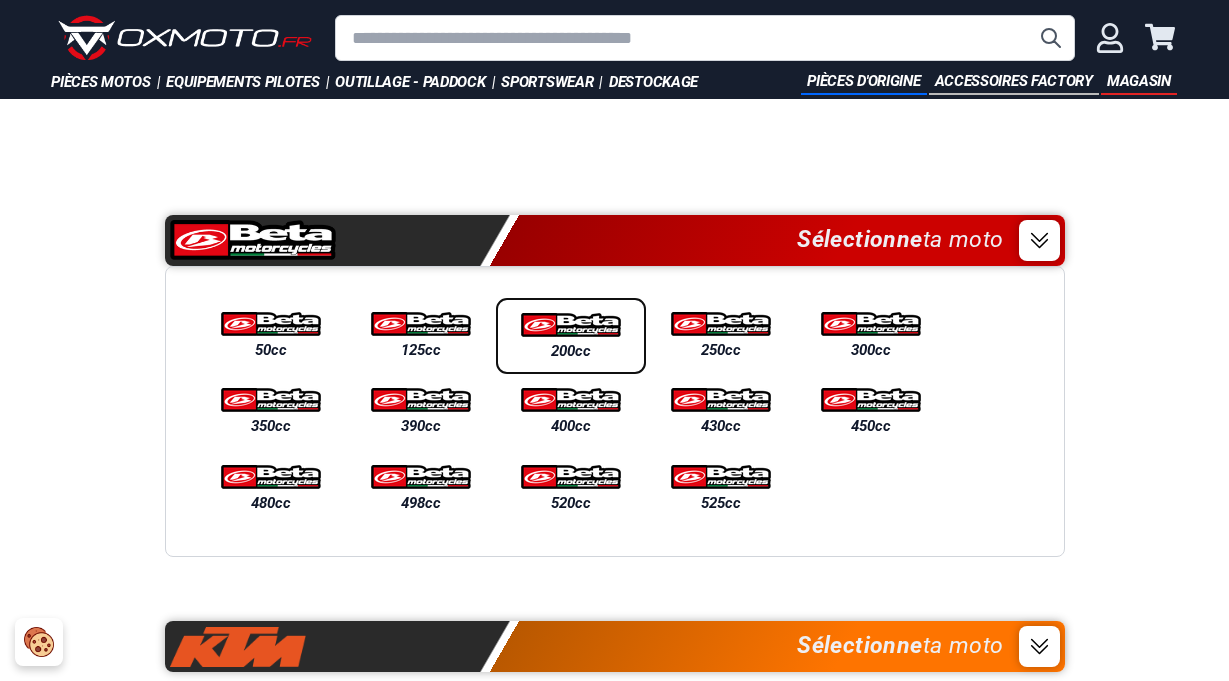 click at bounding box center [571, 325] 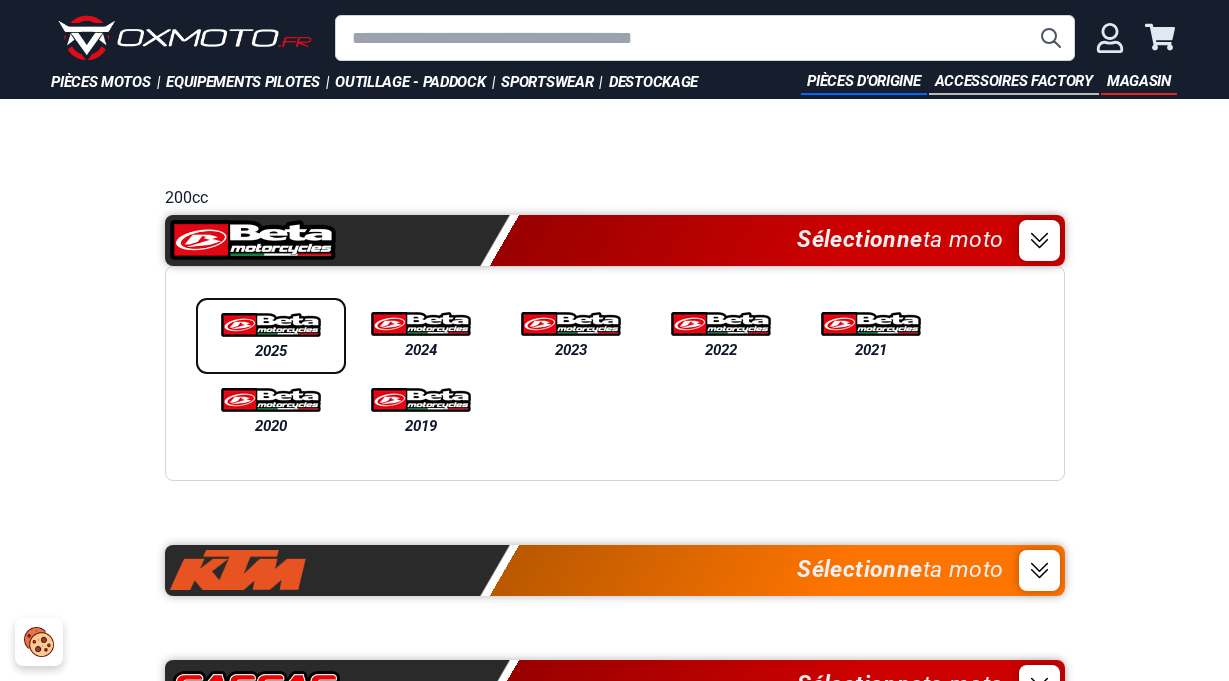 click at bounding box center [271, 325] 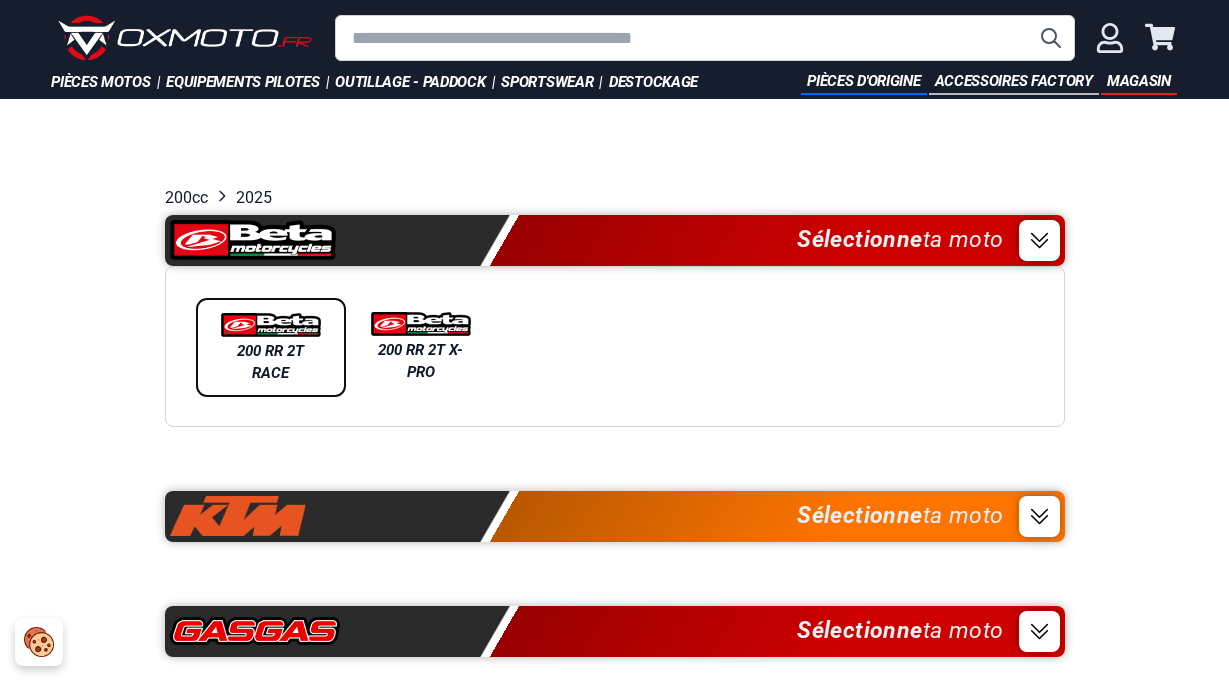click on "200 RR 2T RACE" at bounding box center [271, 362] 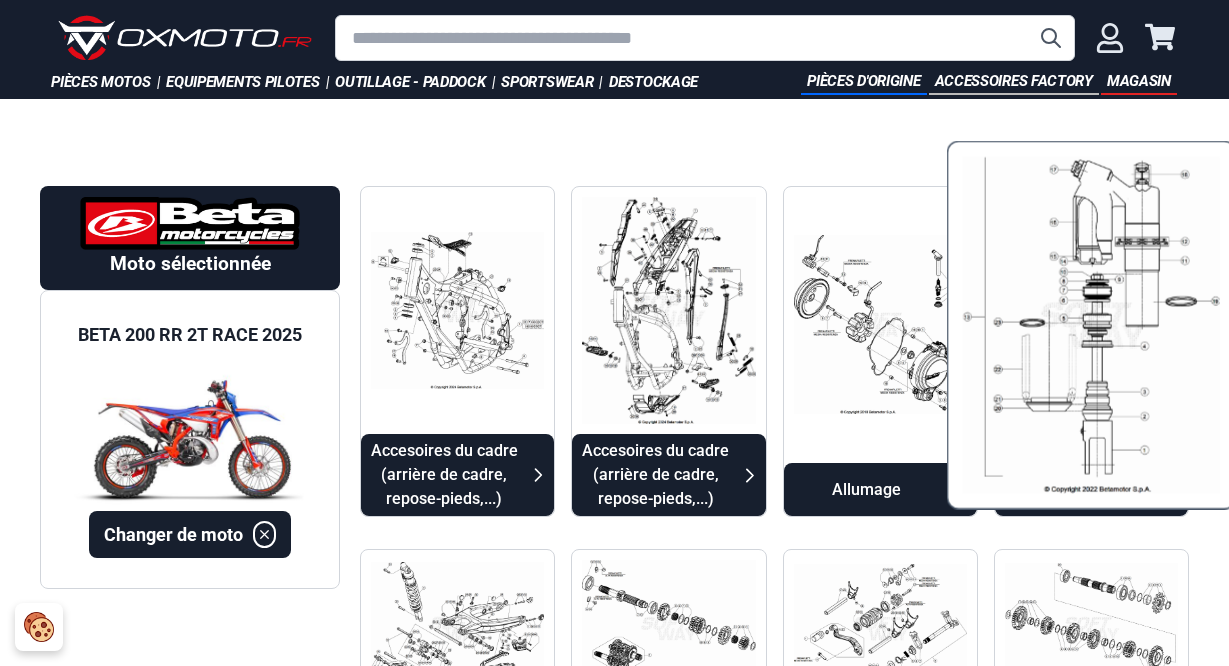 click at bounding box center [1091, 324] 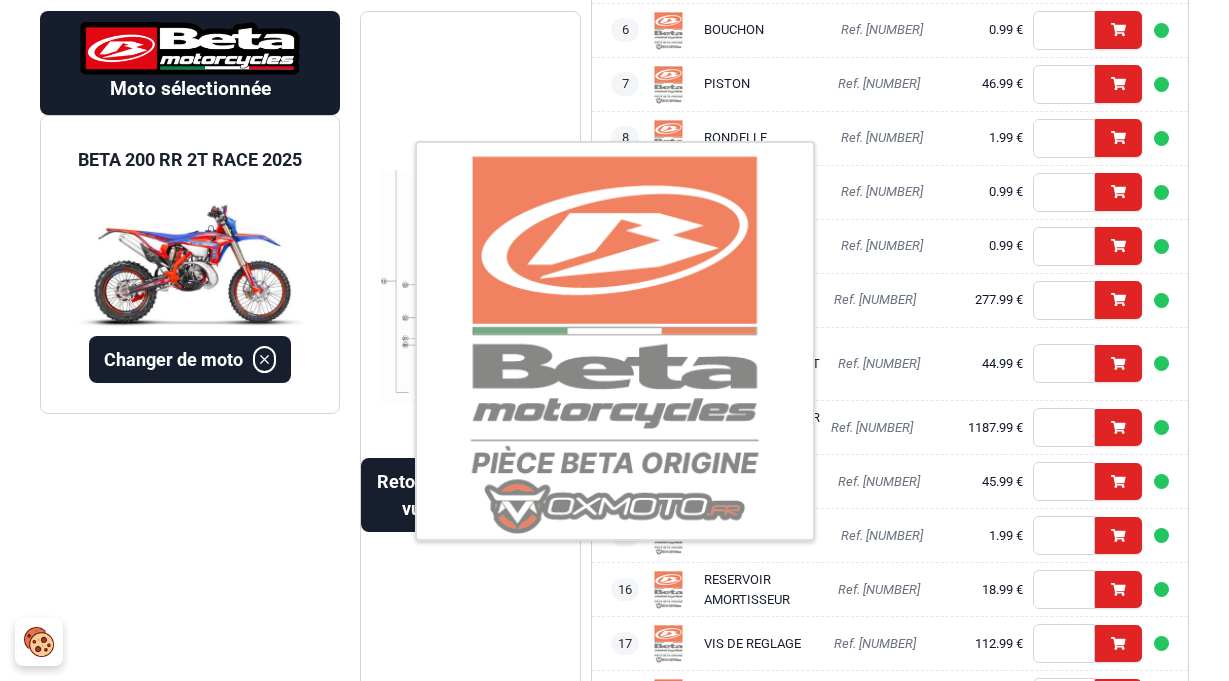 scroll, scrollTop: 500, scrollLeft: 0, axis: vertical 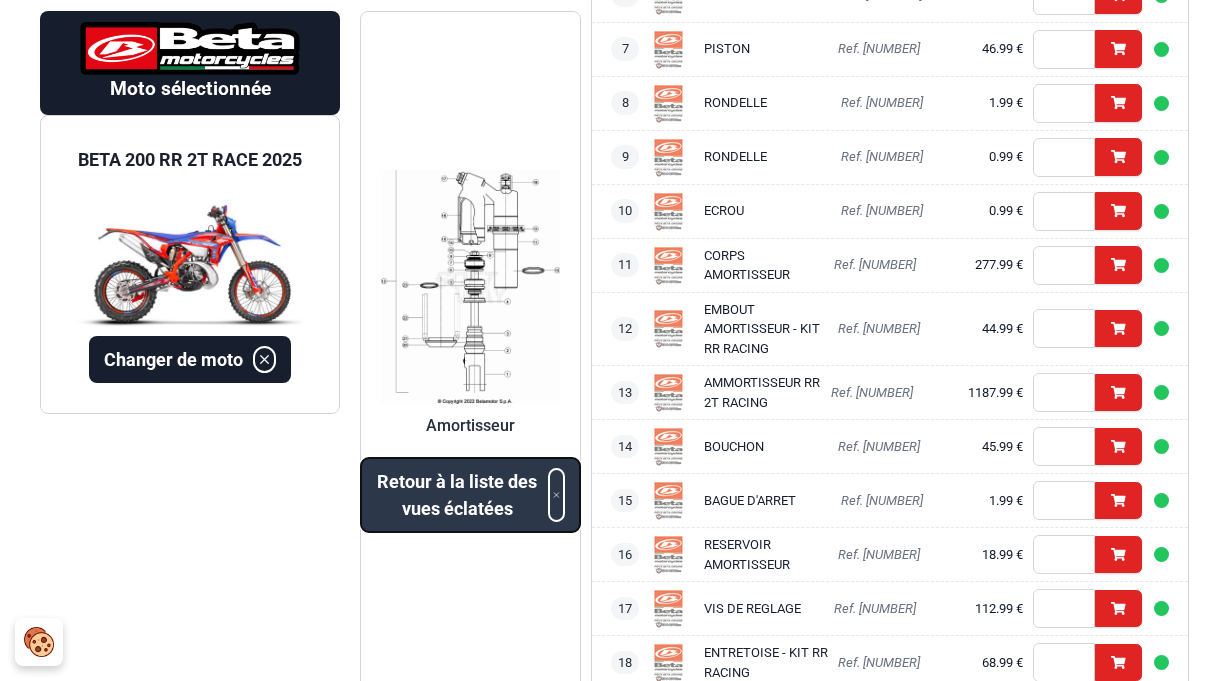 click 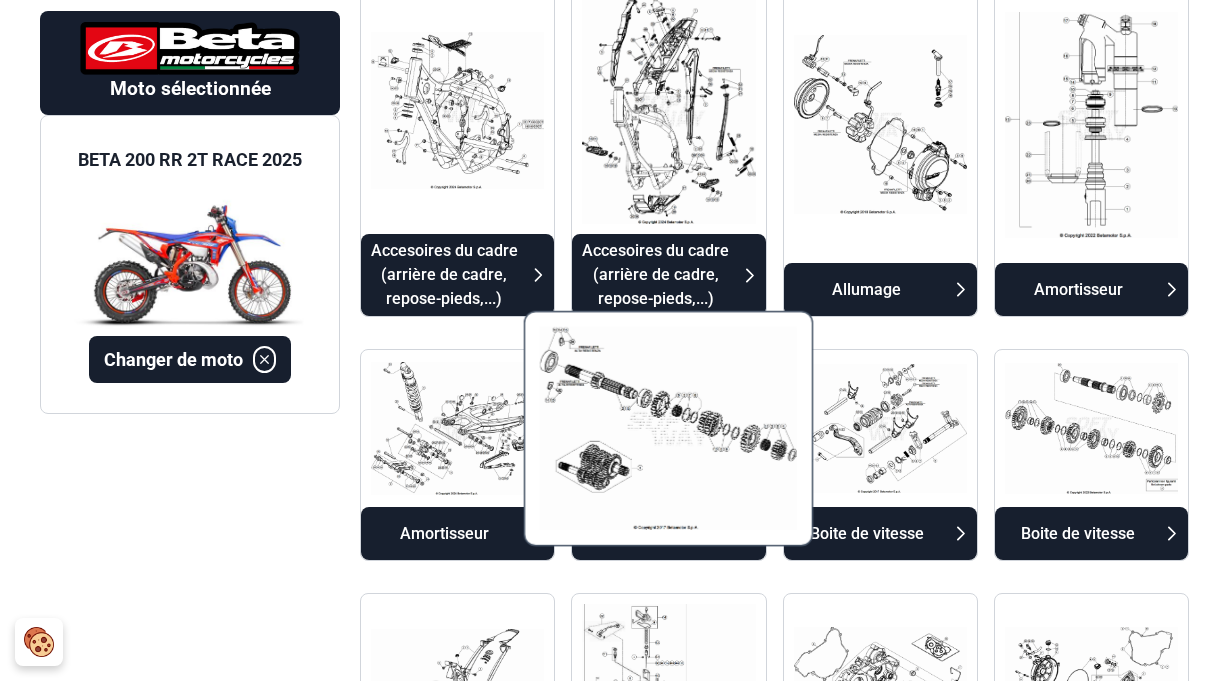 scroll, scrollTop: 300, scrollLeft: 0, axis: vertical 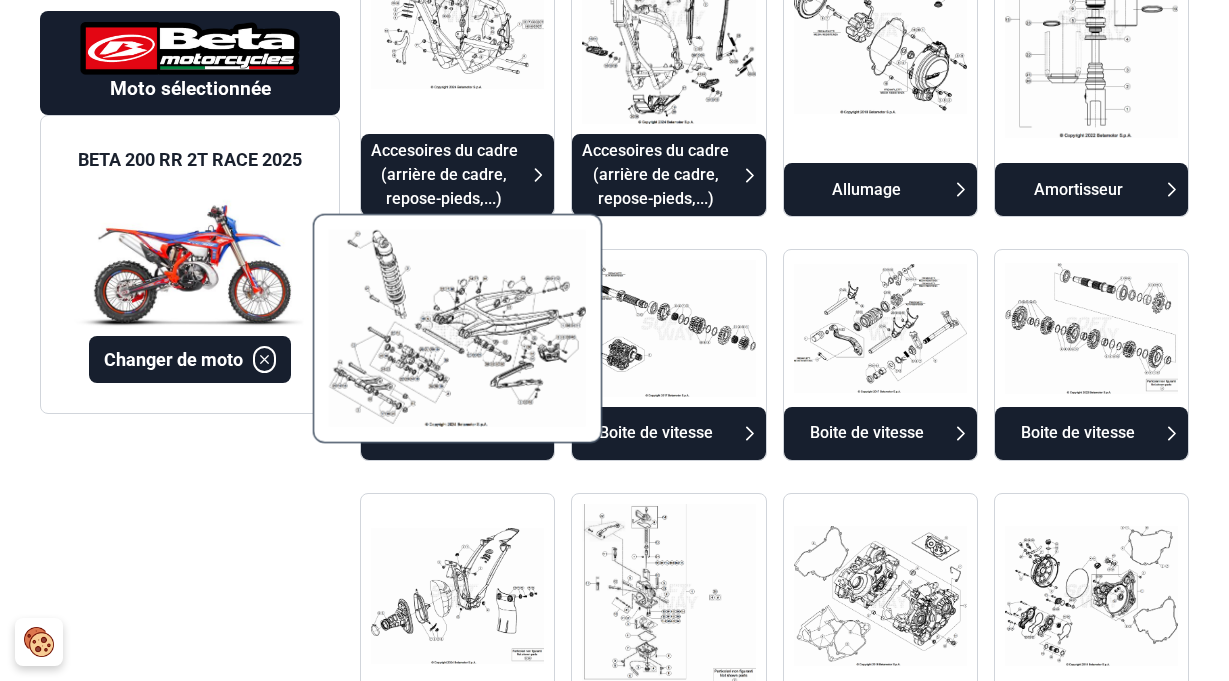 click at bounding box center (458, 329) 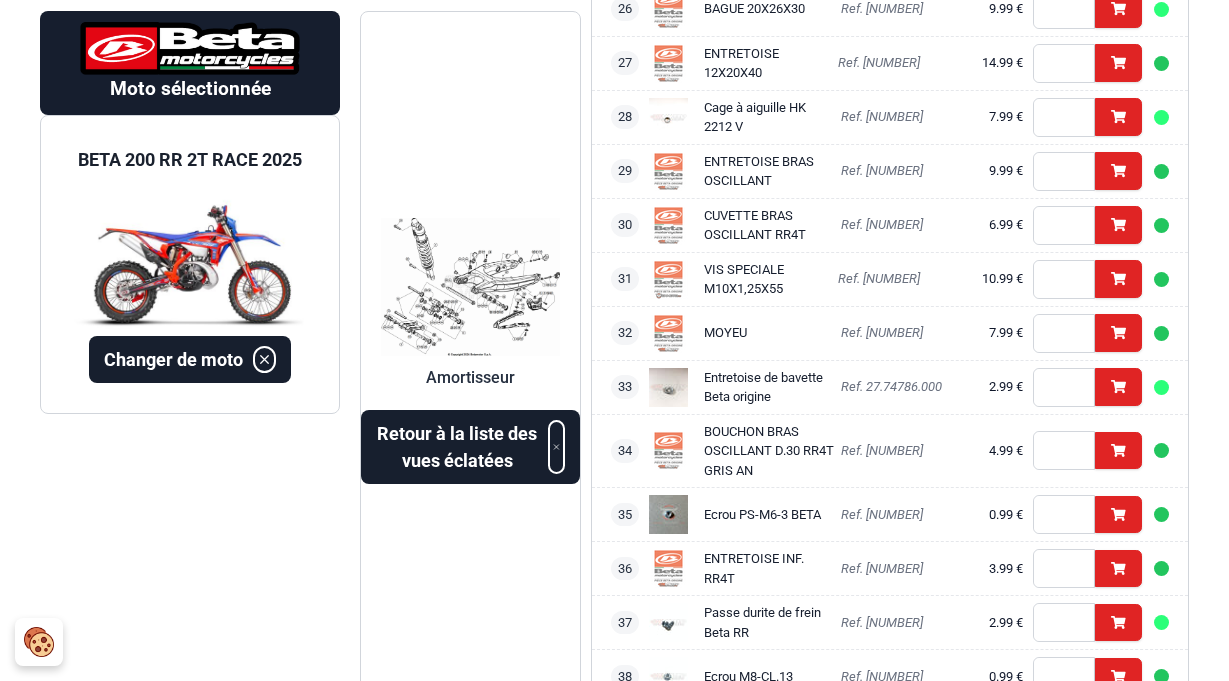 scroll, scrollTop: 1266, scrollLeft: 0, axis: vertical 